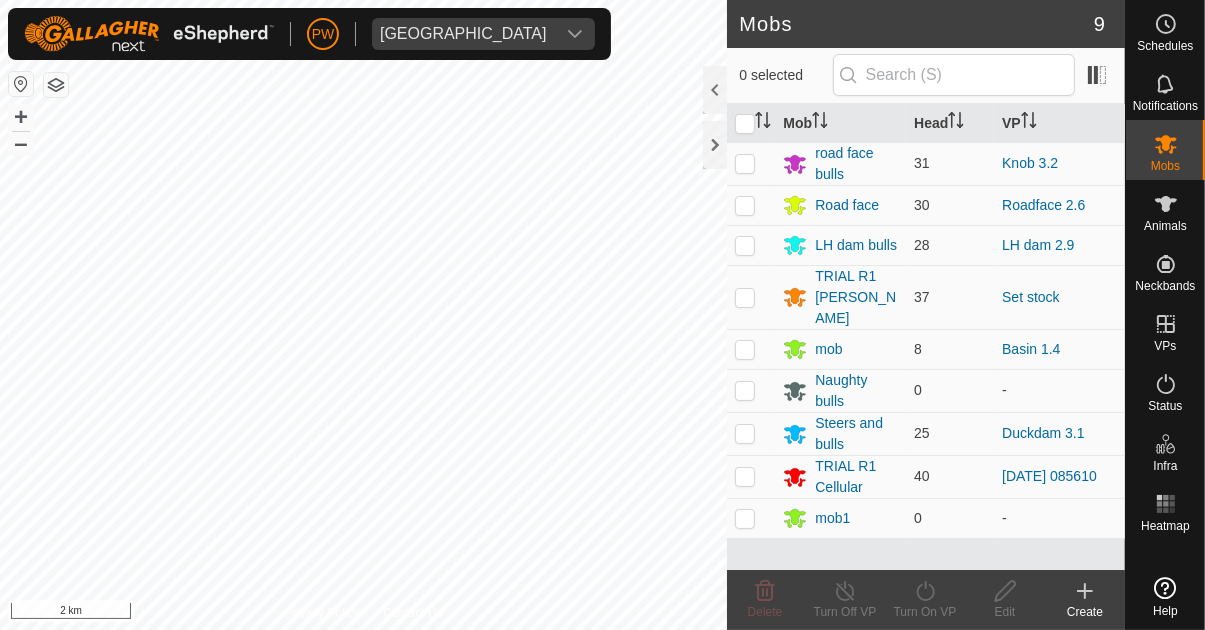 scroll, scrollTop: 0, scrollLeft: 0, axis: both 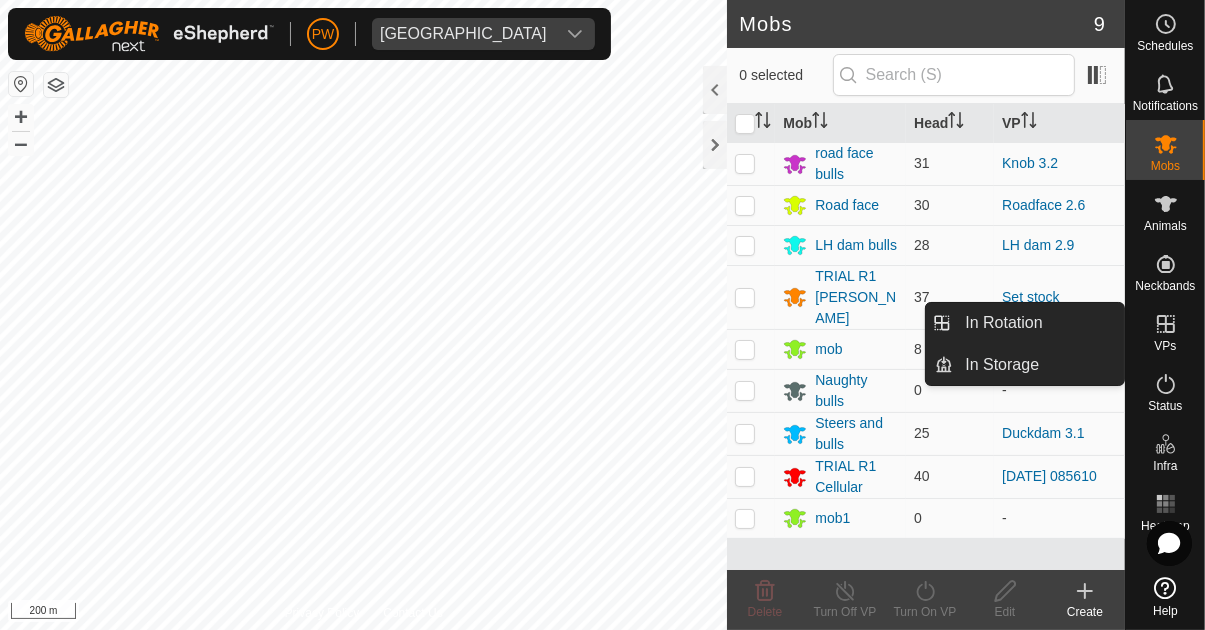 click at bounding box center (1166, 324) 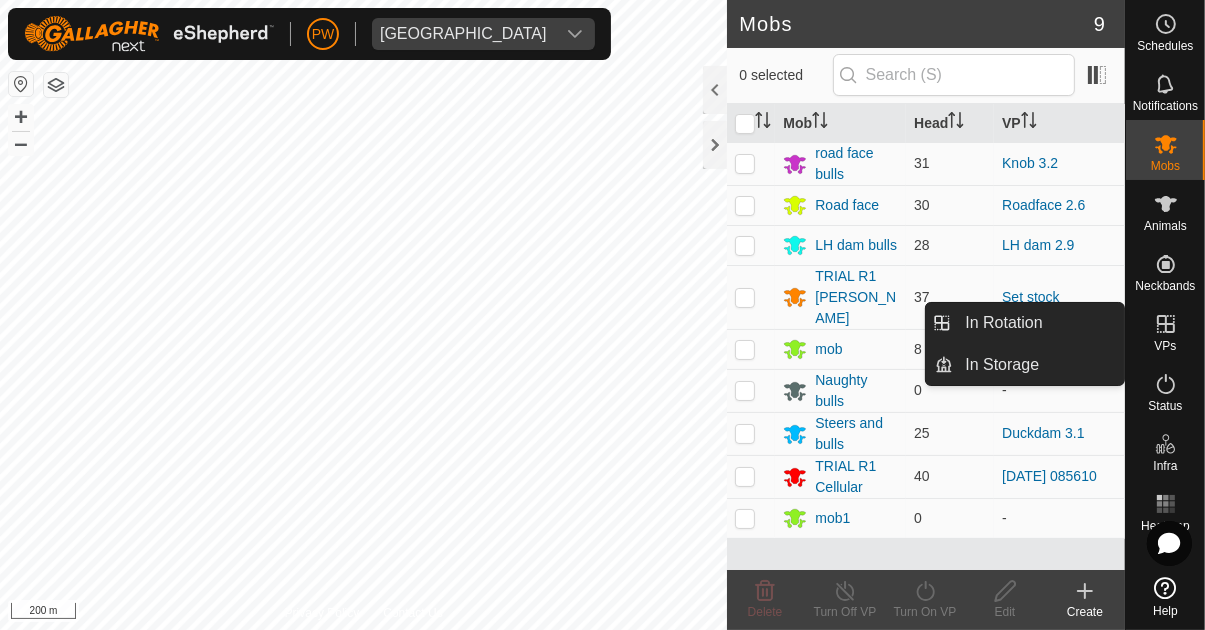 click at bounding box center [1166, 324] 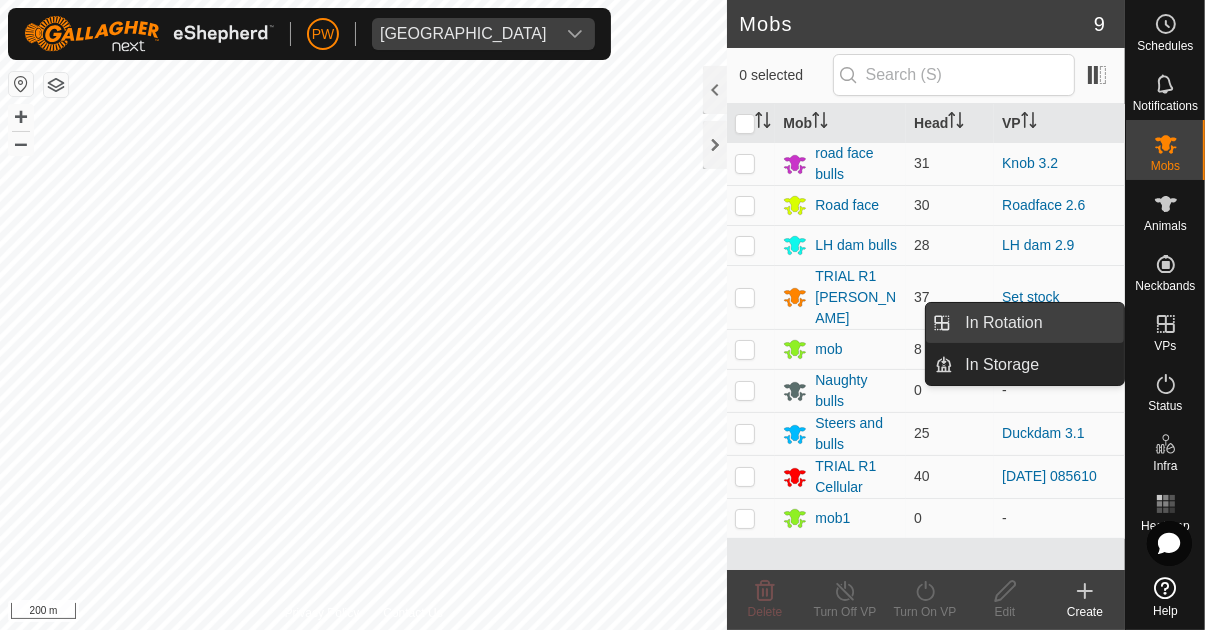 click on "In Rotation" at bounding box center (1038, 323) 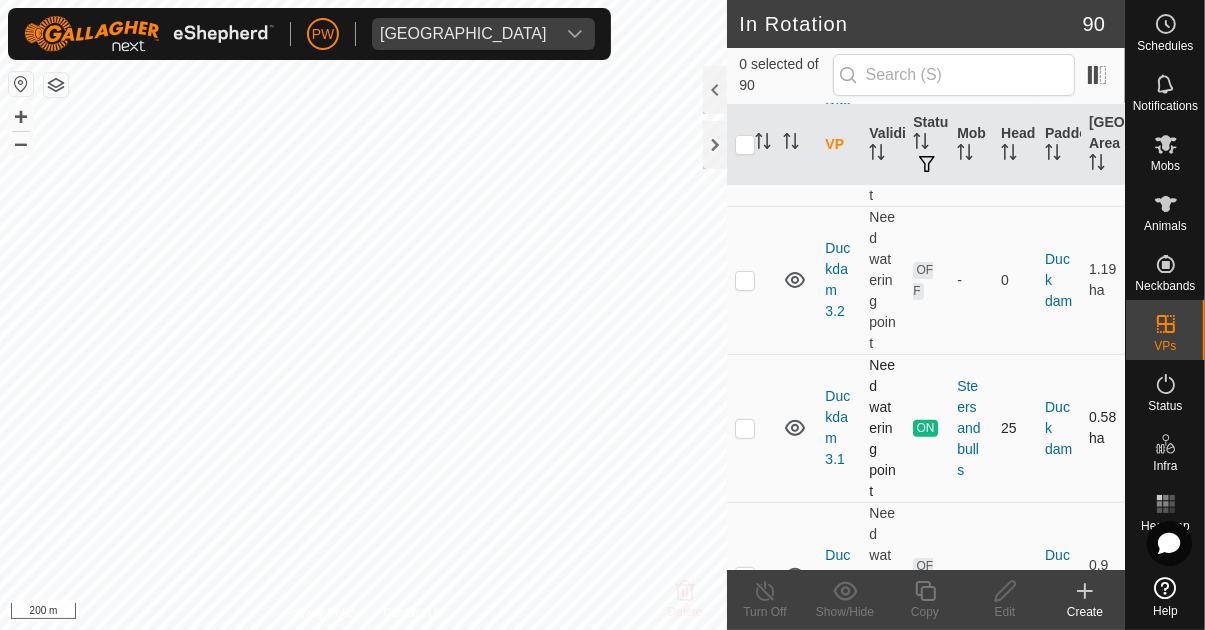 scroll, scrollTop: 589, scrollLeft: 0, axis: vertical 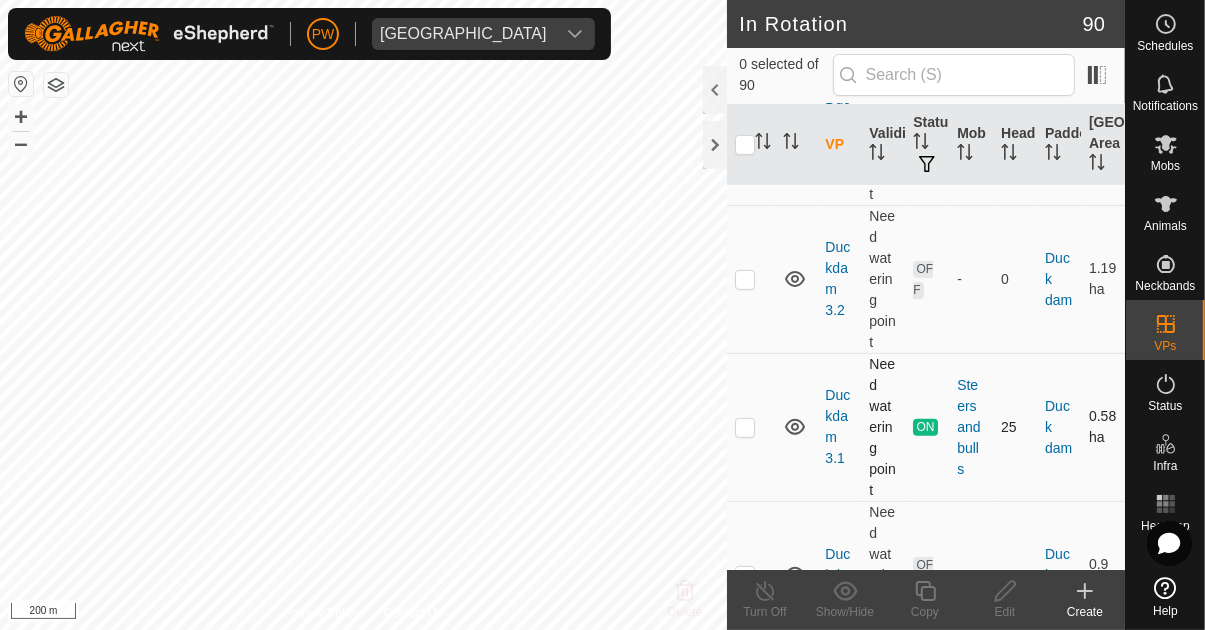 click at bounding box center [745, 427] 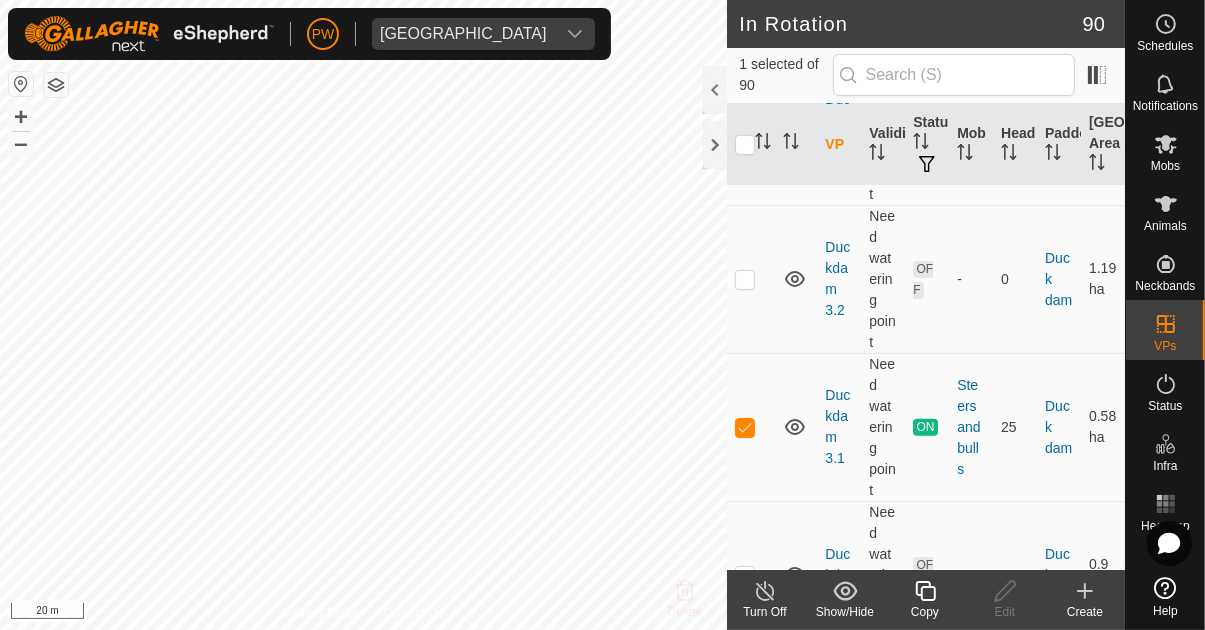 click 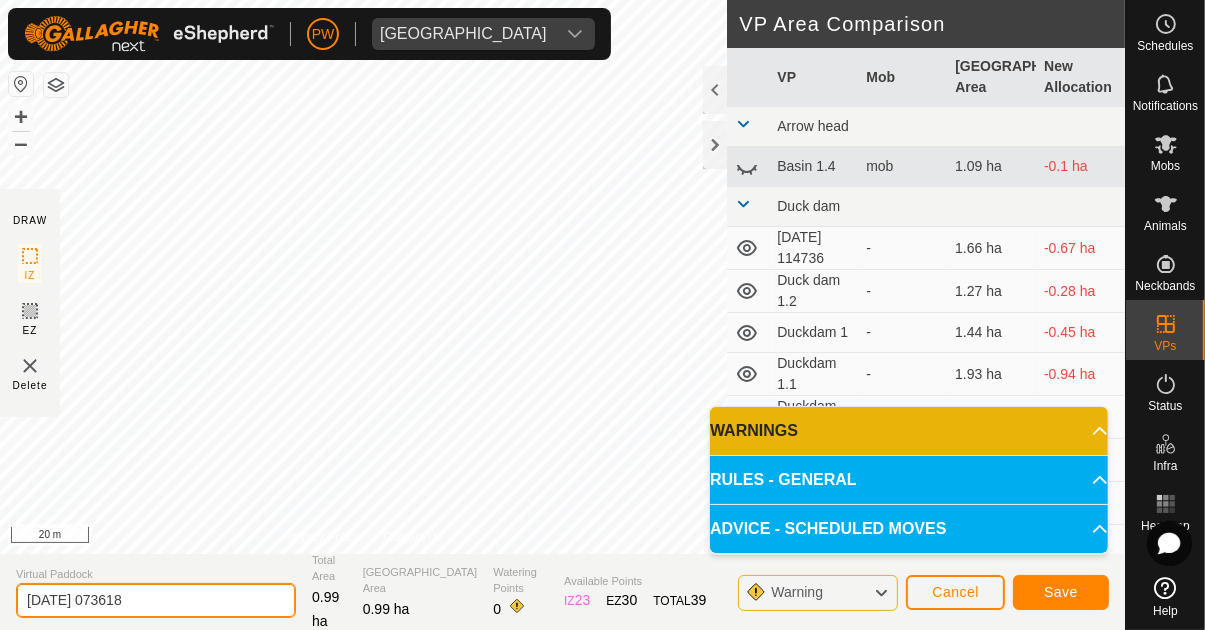 click on "[DATE] 073618" 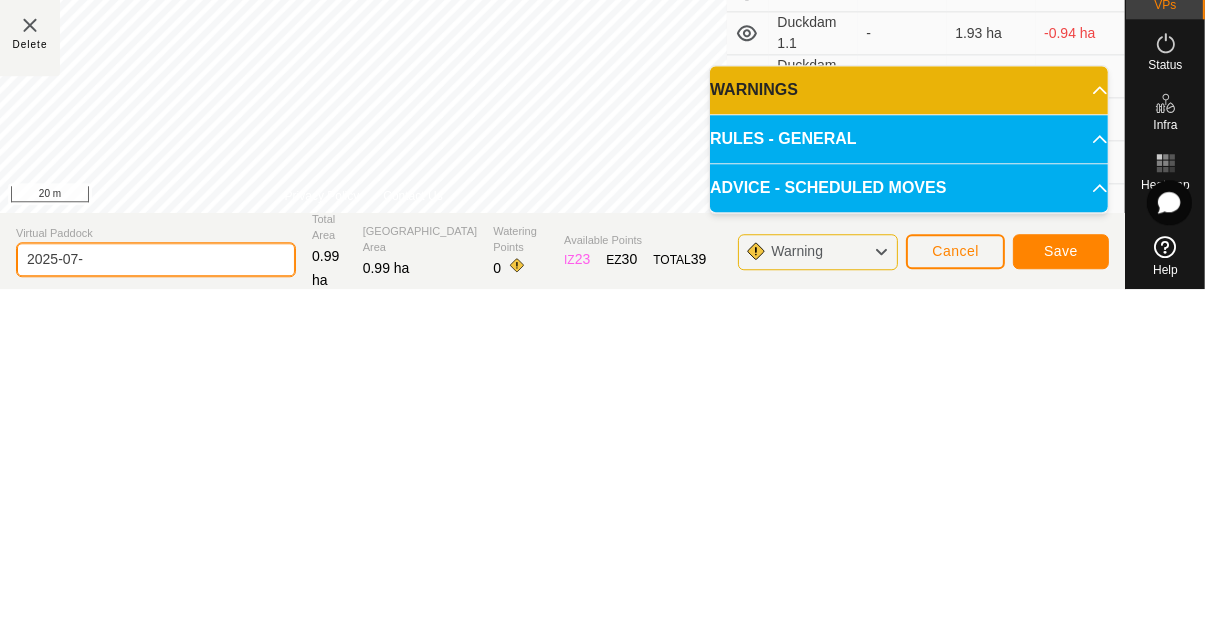 type on "2025-07" 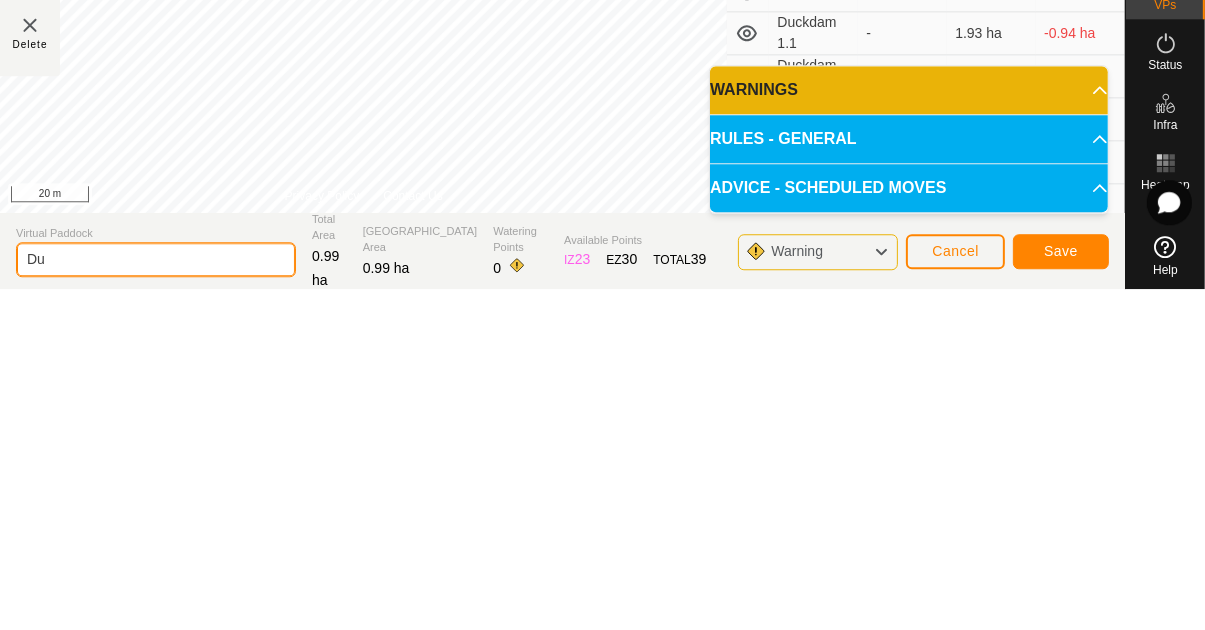 type on "Du" 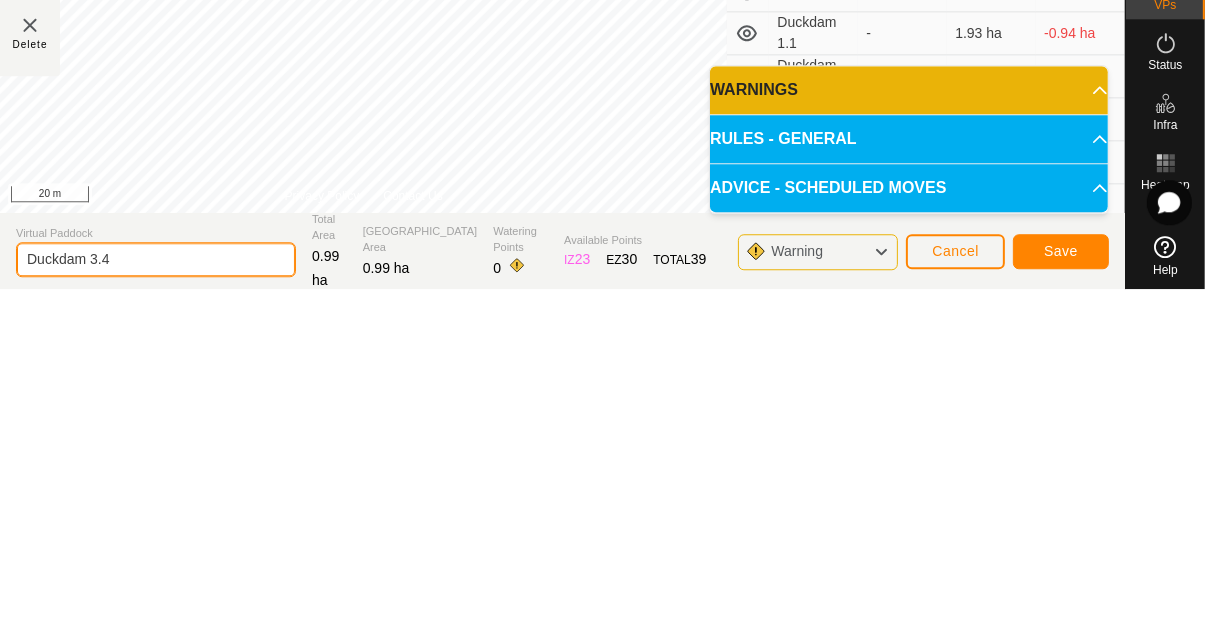 type on "Duckdam 3.4" 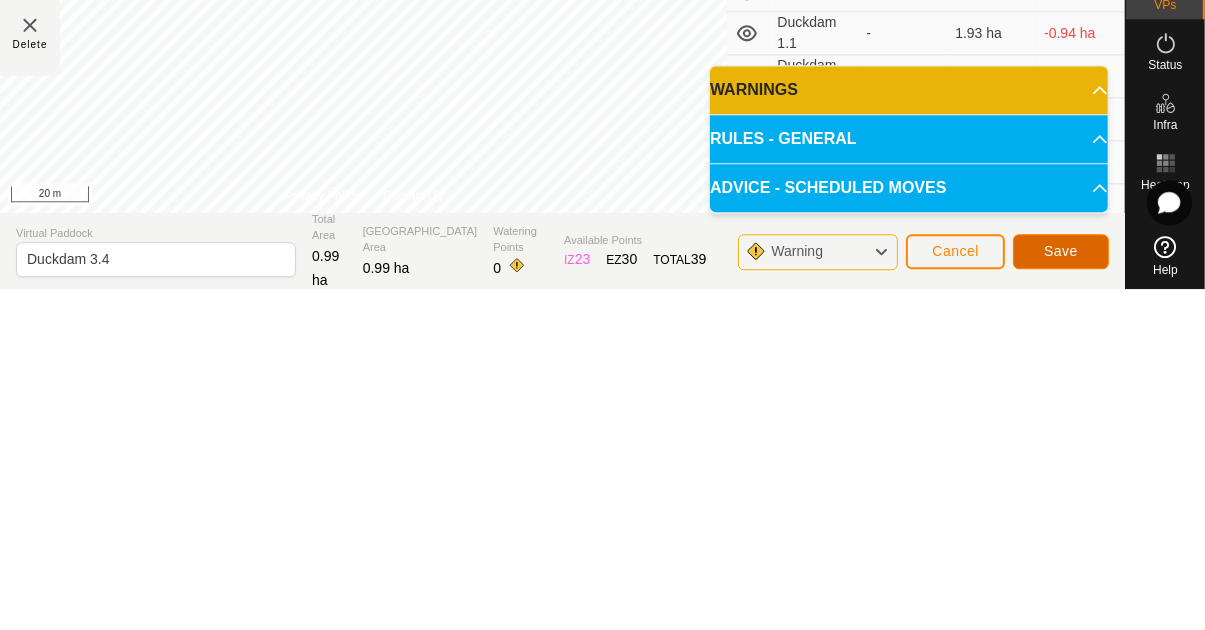 click on "Save" 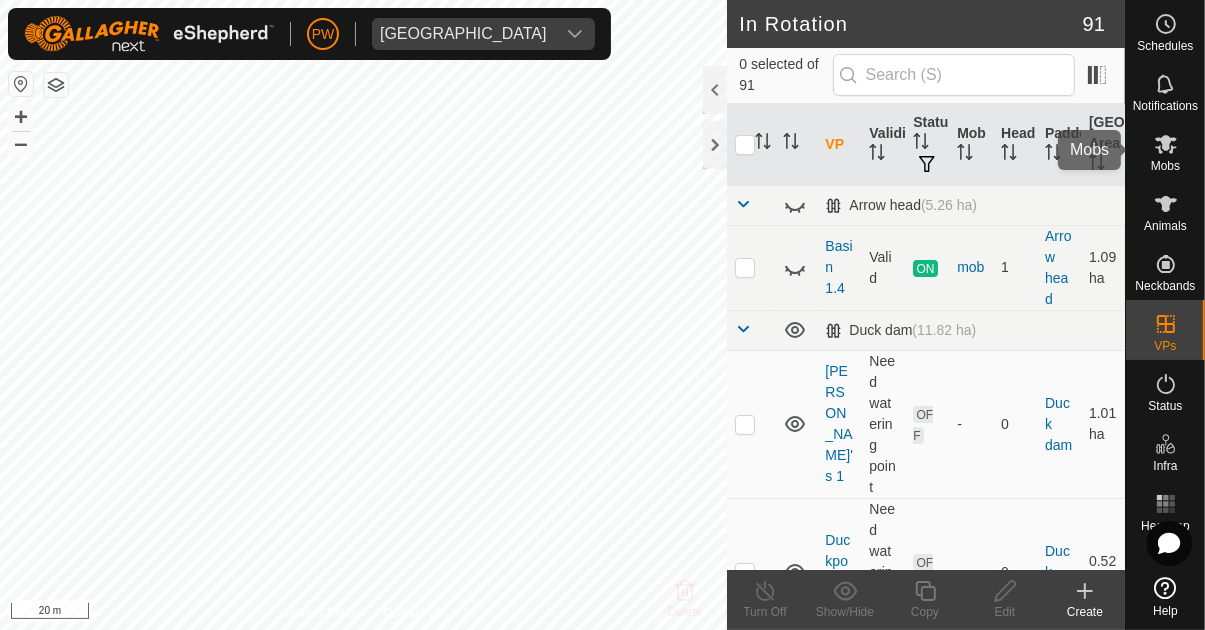click at bounding box center (1166, 144) 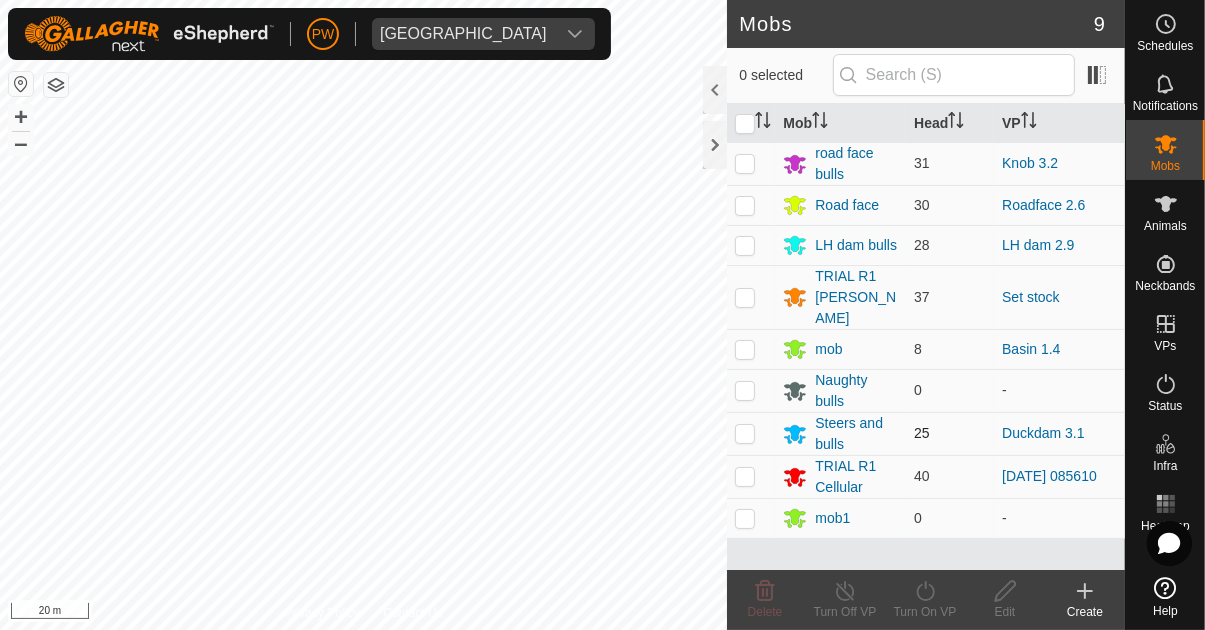 click at bounding box center (745, 433) 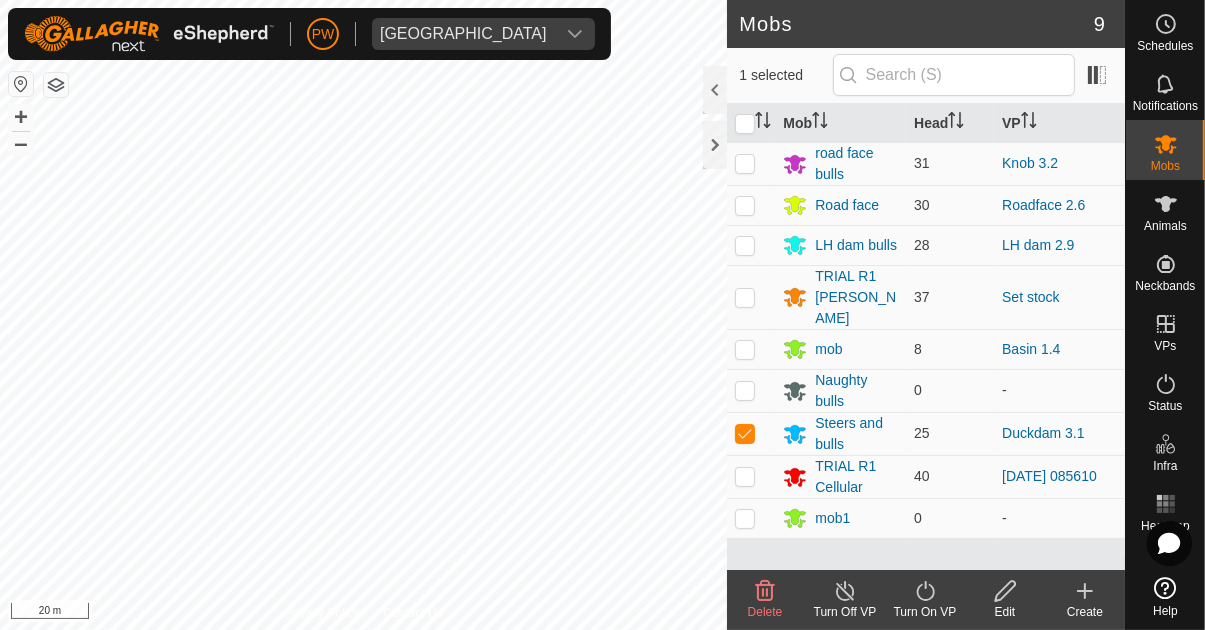 click on "Turn On VP" 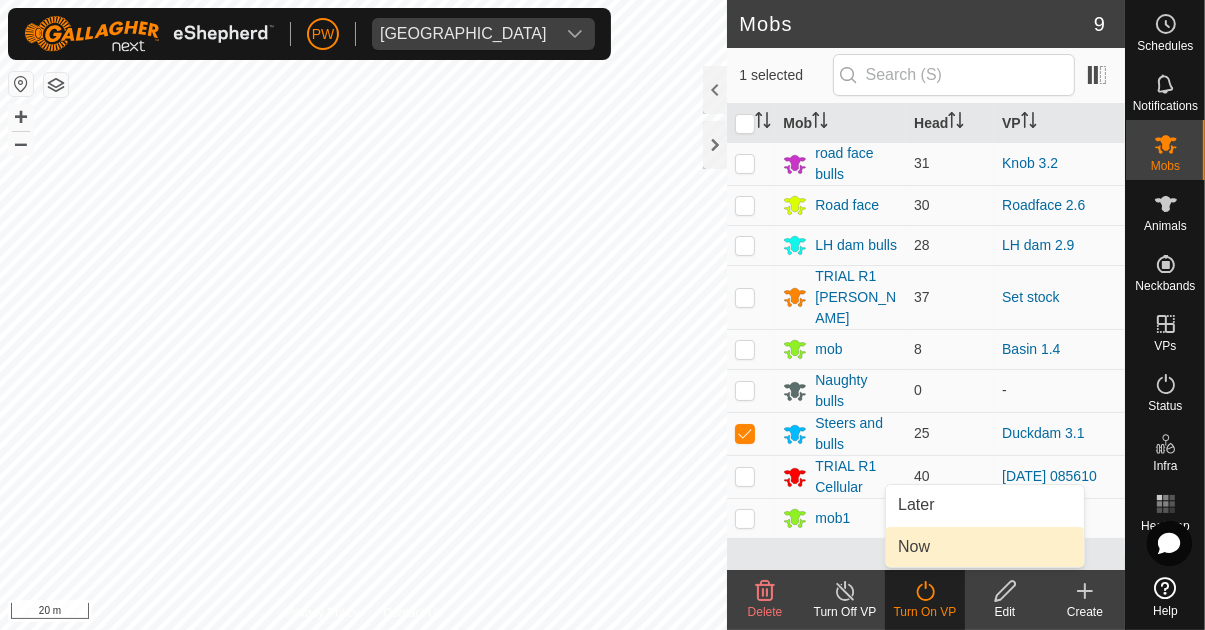 click on "Now" at bounding box center [914, 547] 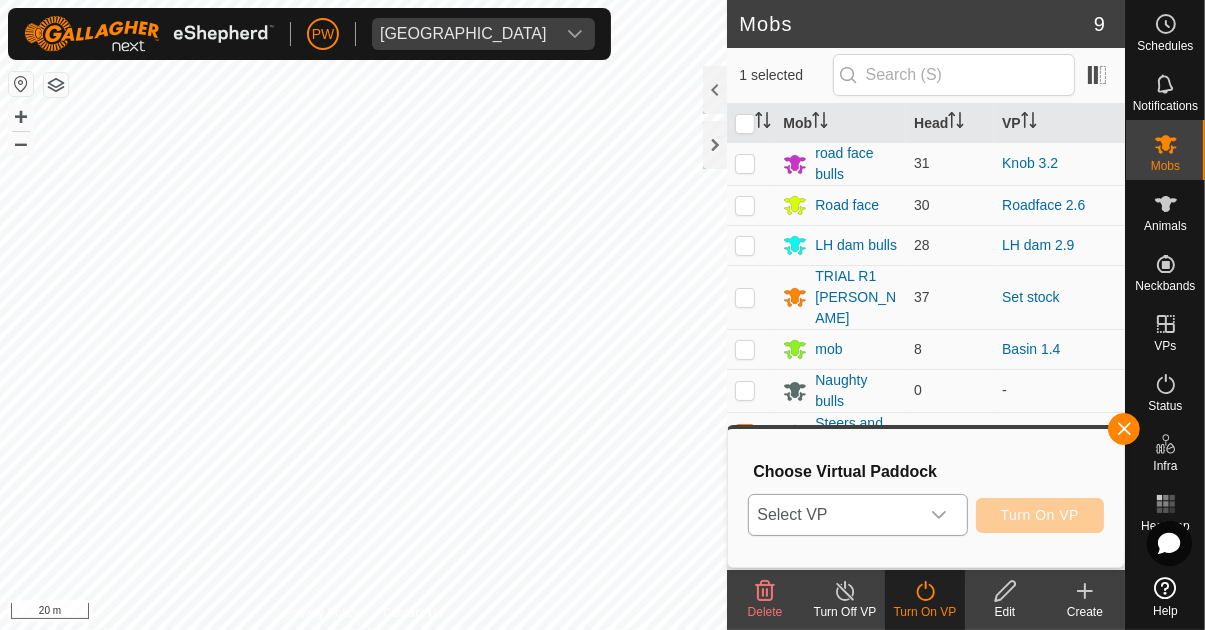 click 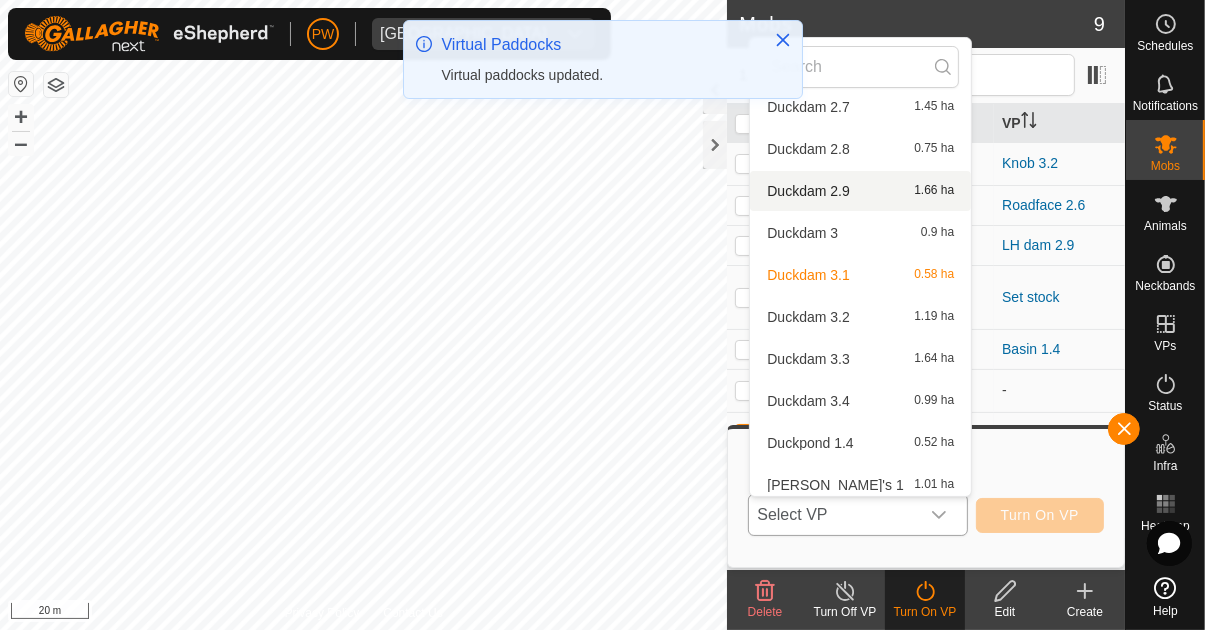 scroll, scrollTop: 902, scrollLeft: 0, axis: vertical 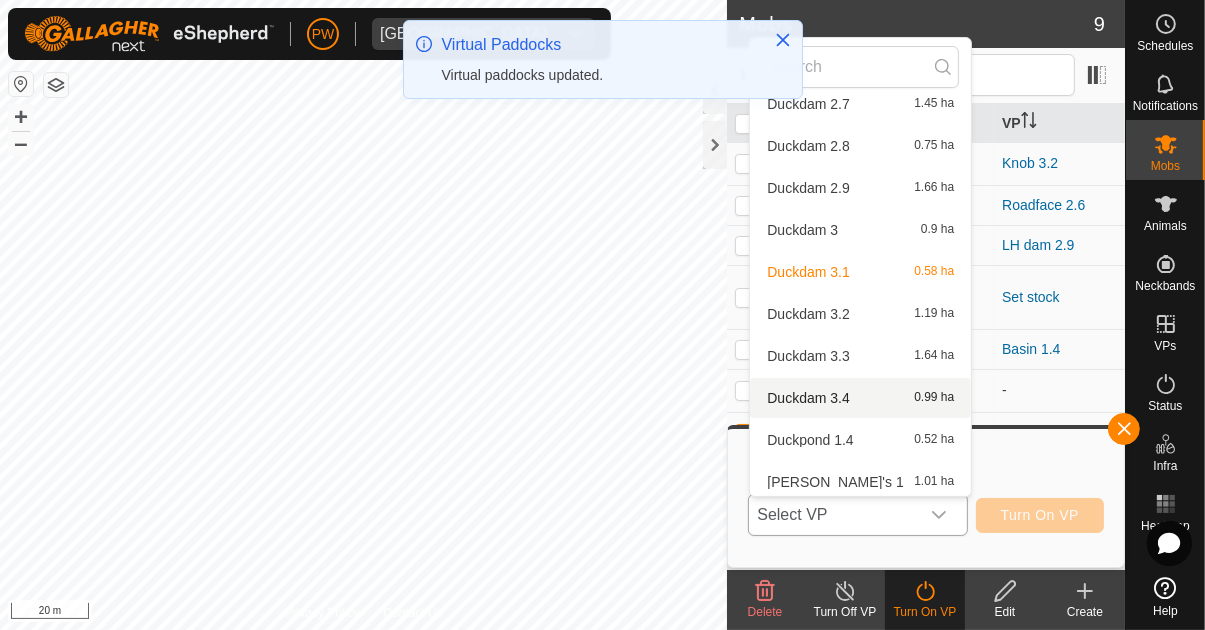 click on "Duckdam 3.4  0.99 ha" at bounding box center (860, 398) 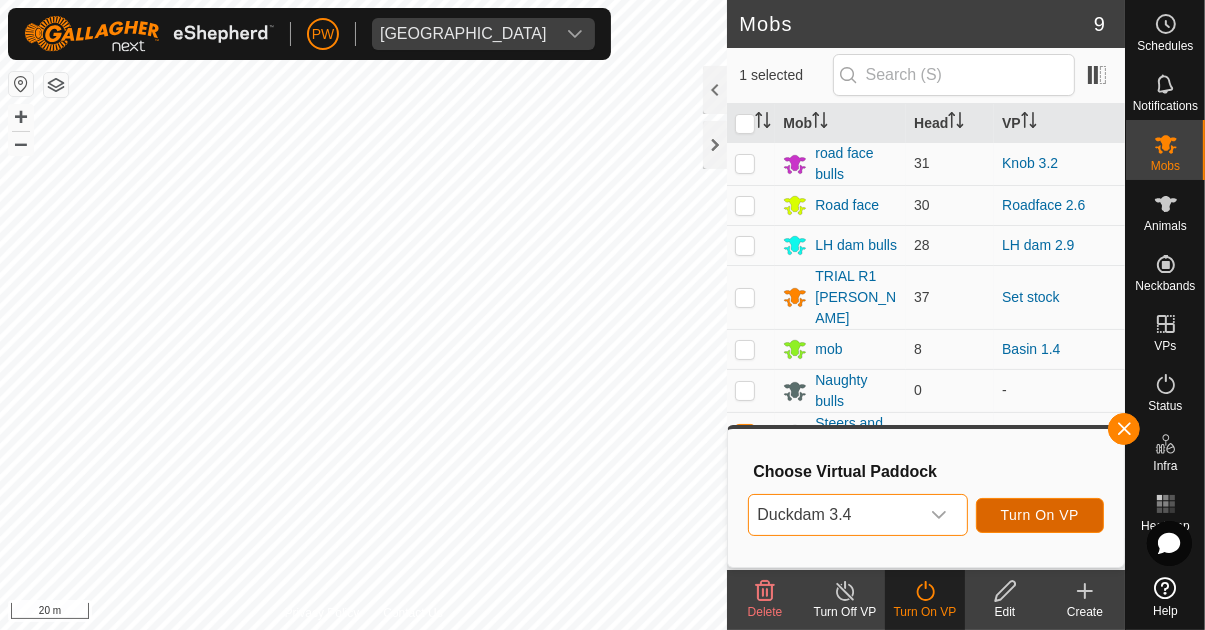 click on "Turn On VP" at bounding box center (1040, 515) 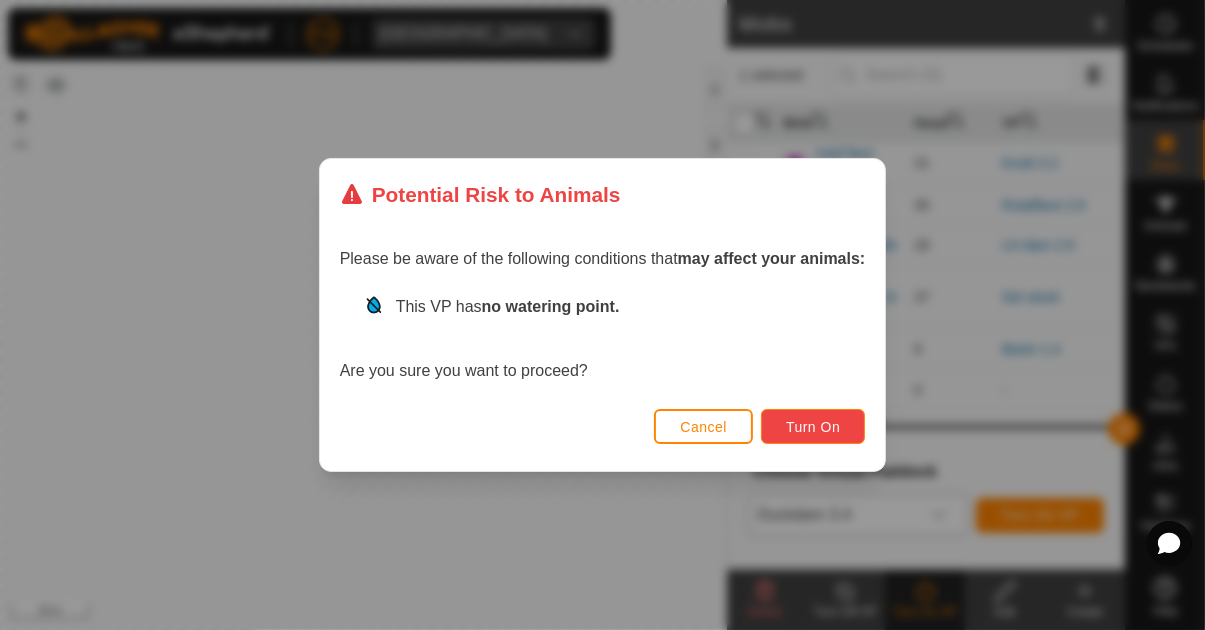 click on "Turn On" at bounding box center [813, 427] 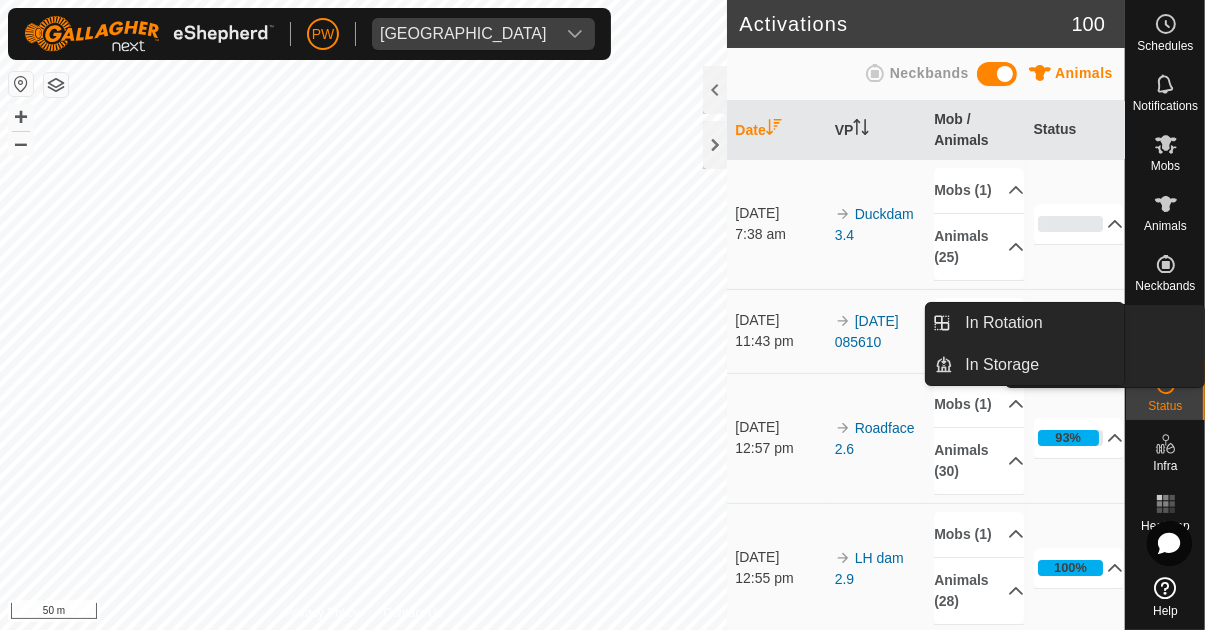 click at bounding box center (1166, 324) 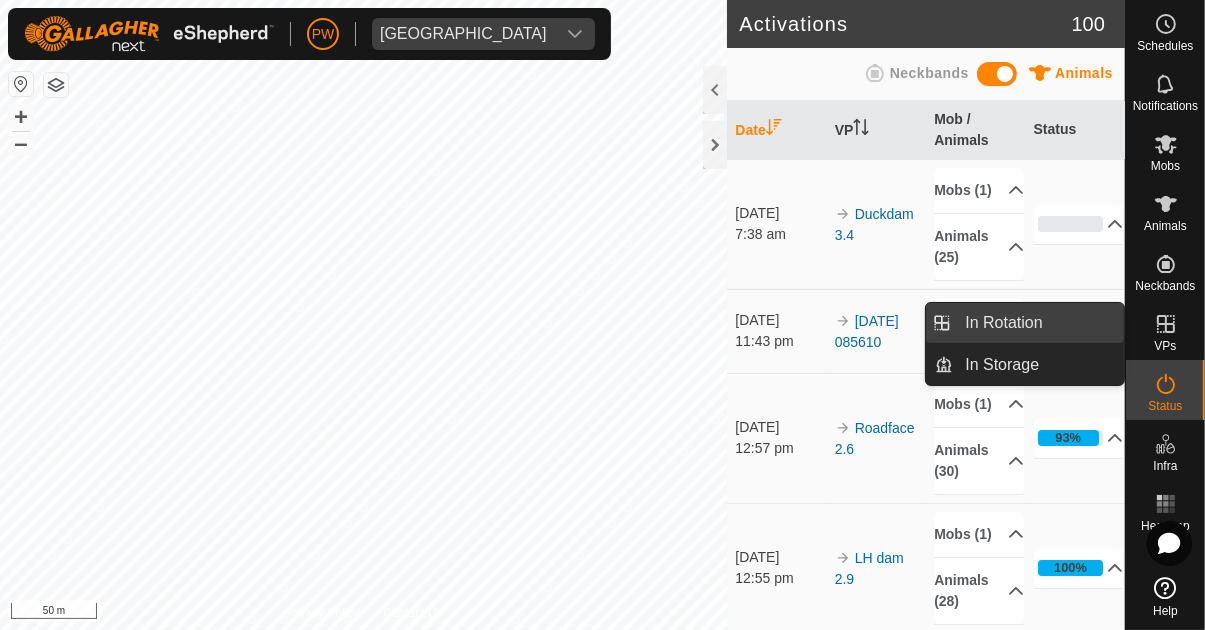 click on "In Rotation" at bounding box center [1038, 323] 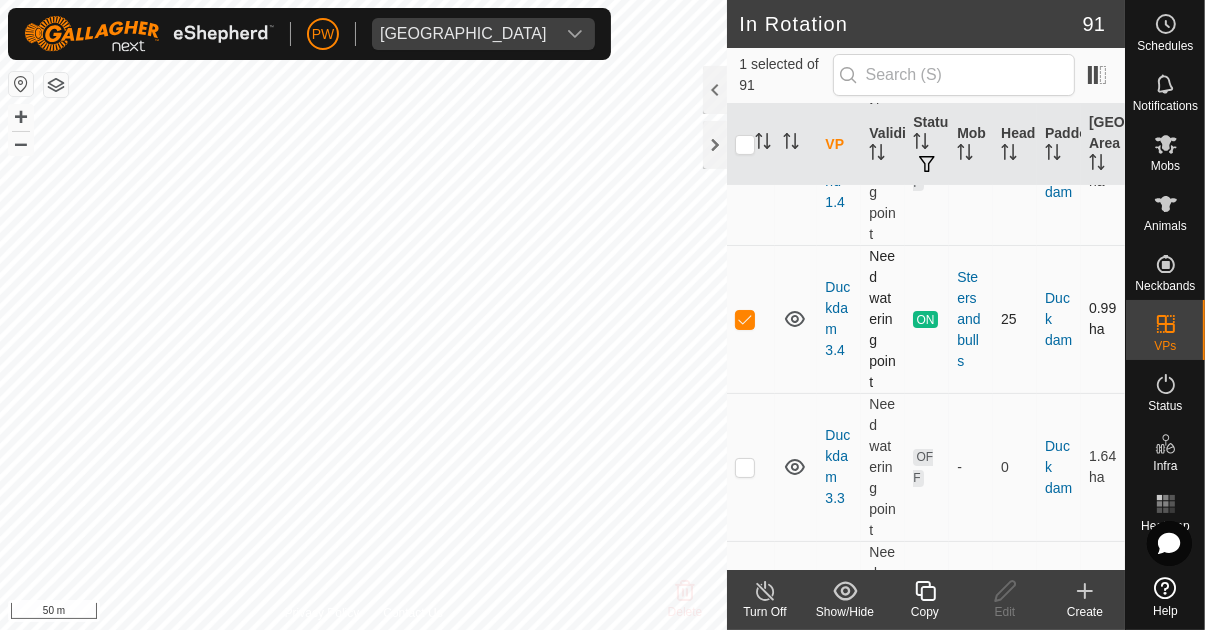 scroll, scrollTop: 400, scrollLeft: 0, axis: vertical 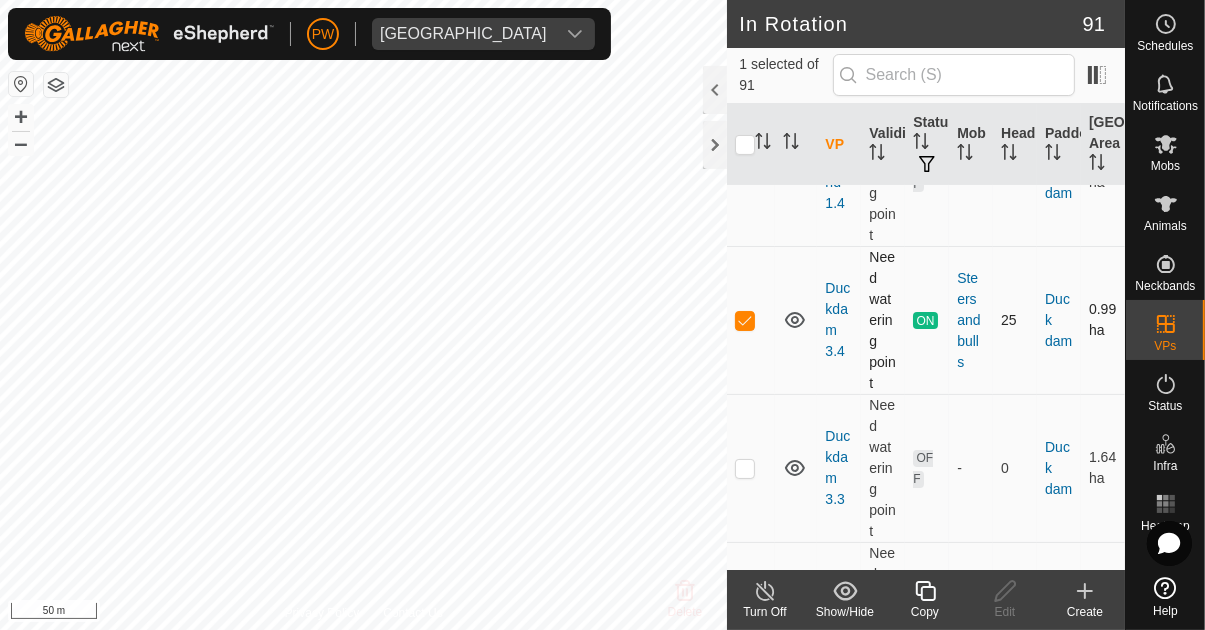 click at bounding box center [745, 320] 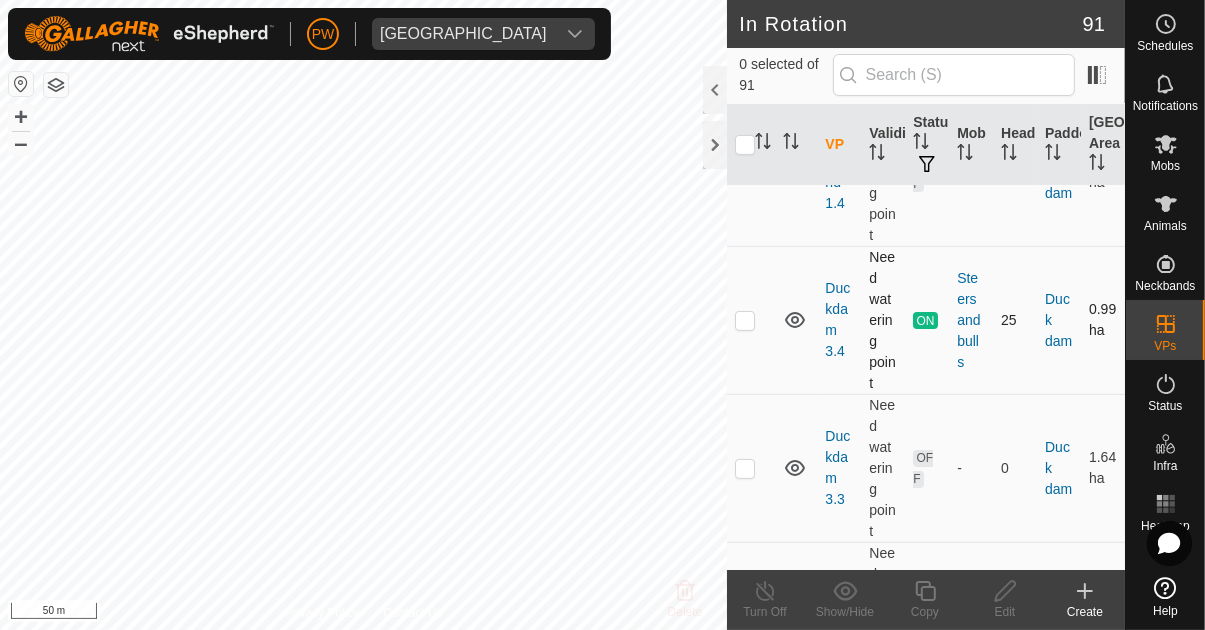 checkbox on "false" 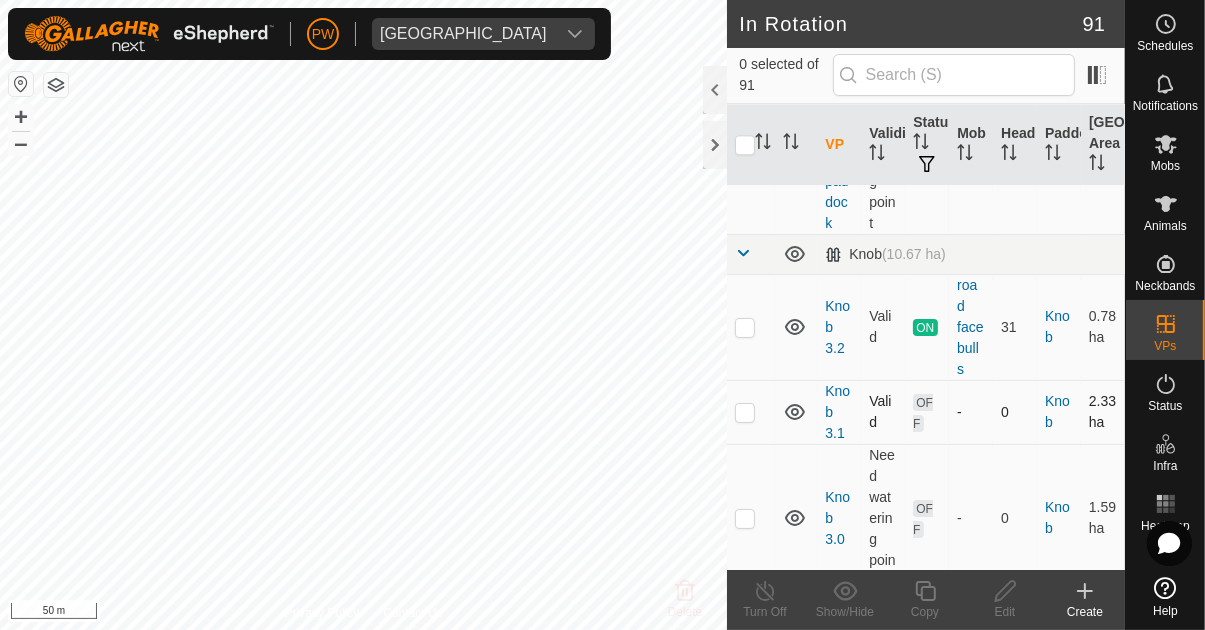 scroll, scrollTop: 4449, scrollLeft: 0, axis: vertical 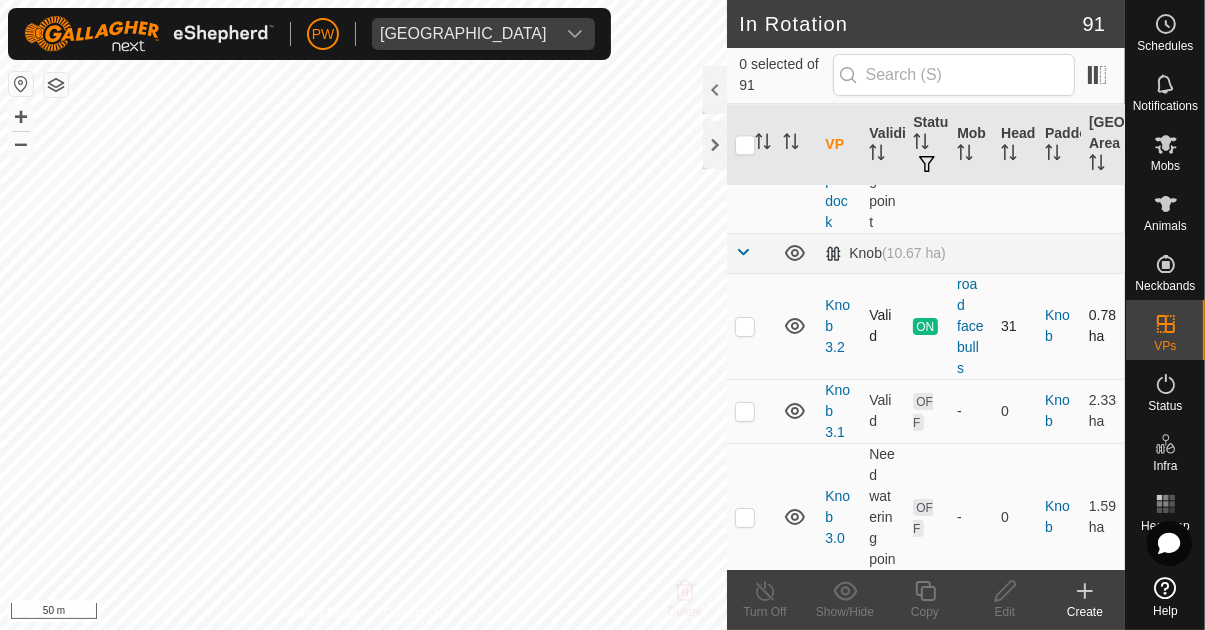 click at bounding box center (745, 326) 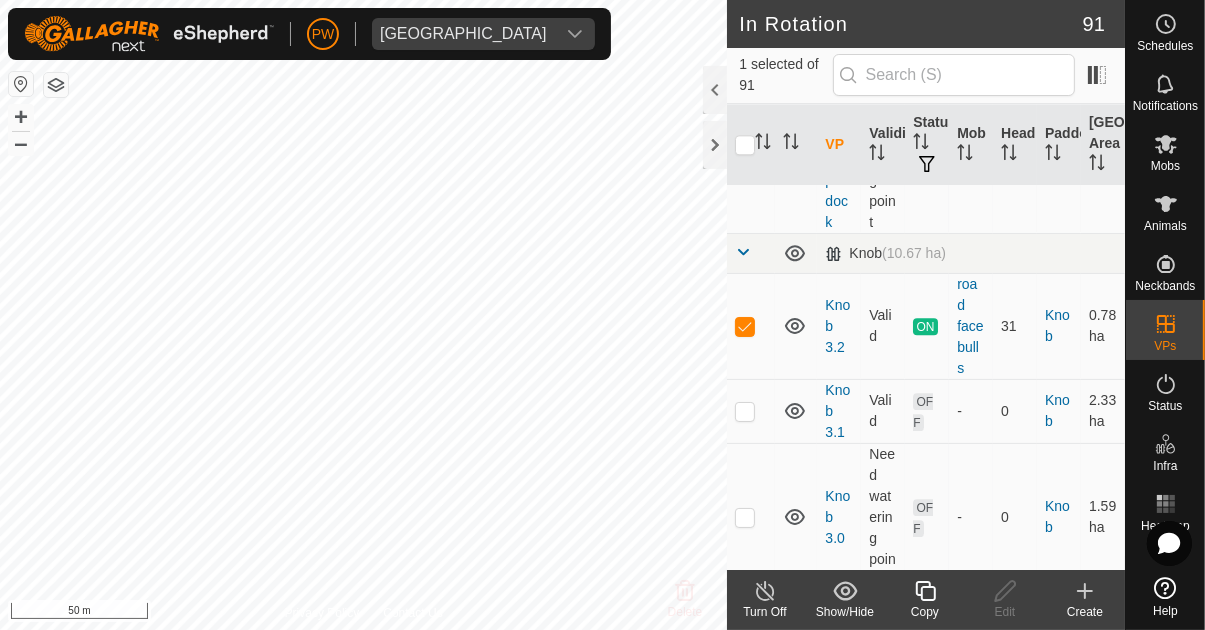 click 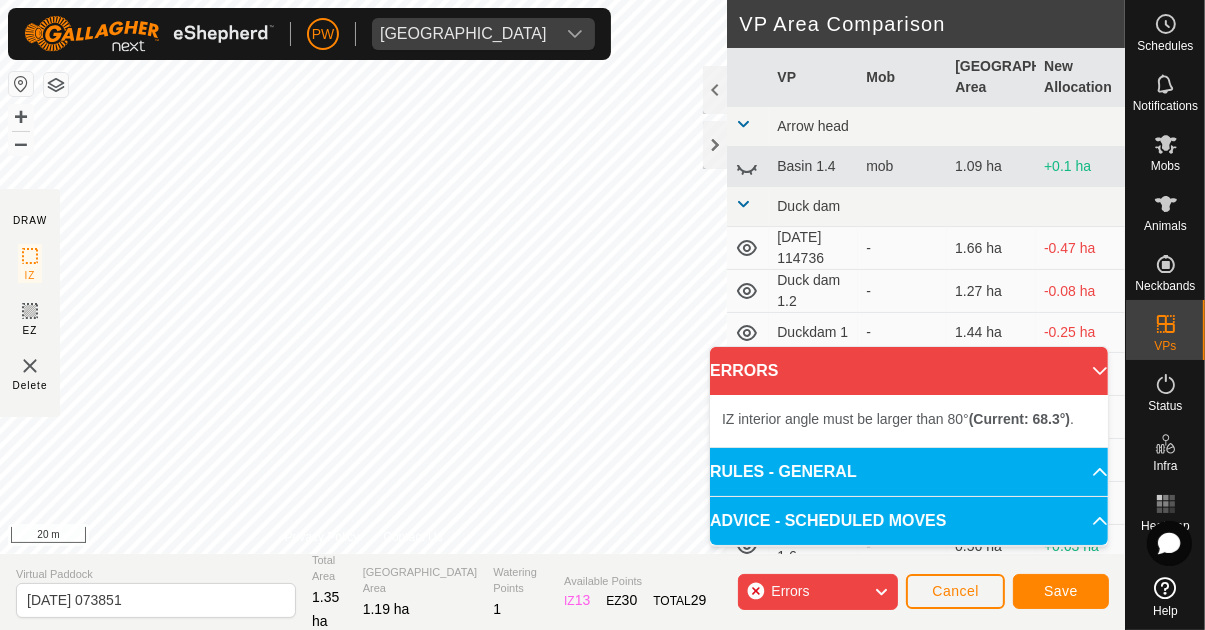 scroll, scrollTop: 0, scrollLeft: 0, axis: both 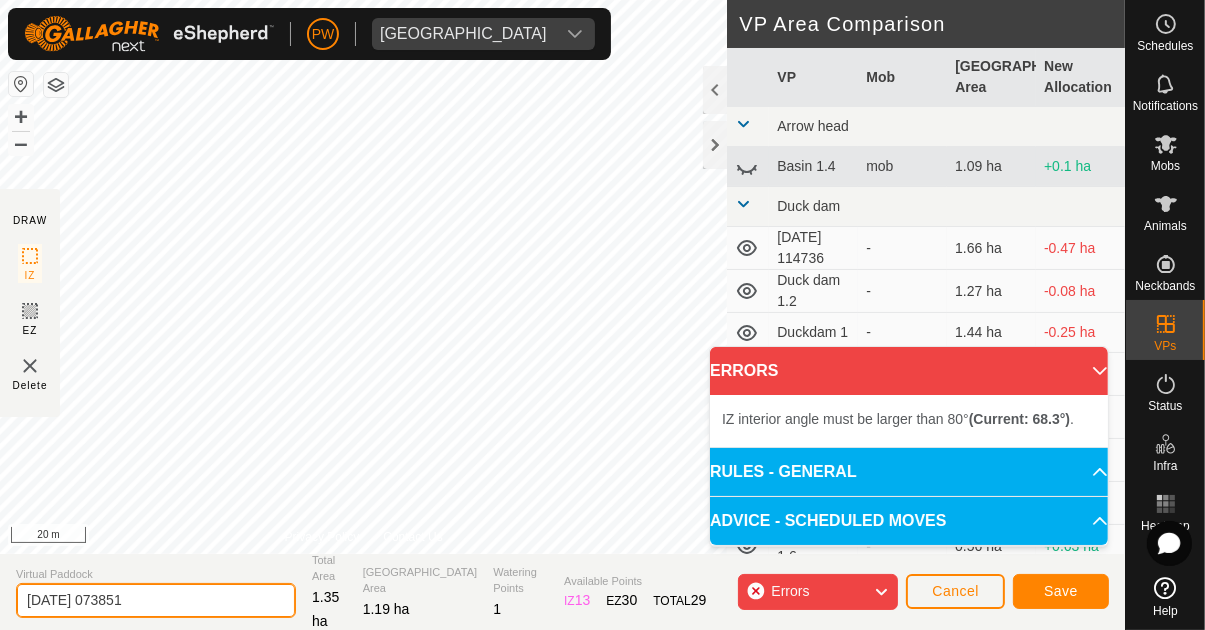 click on "[DATE] 073851" 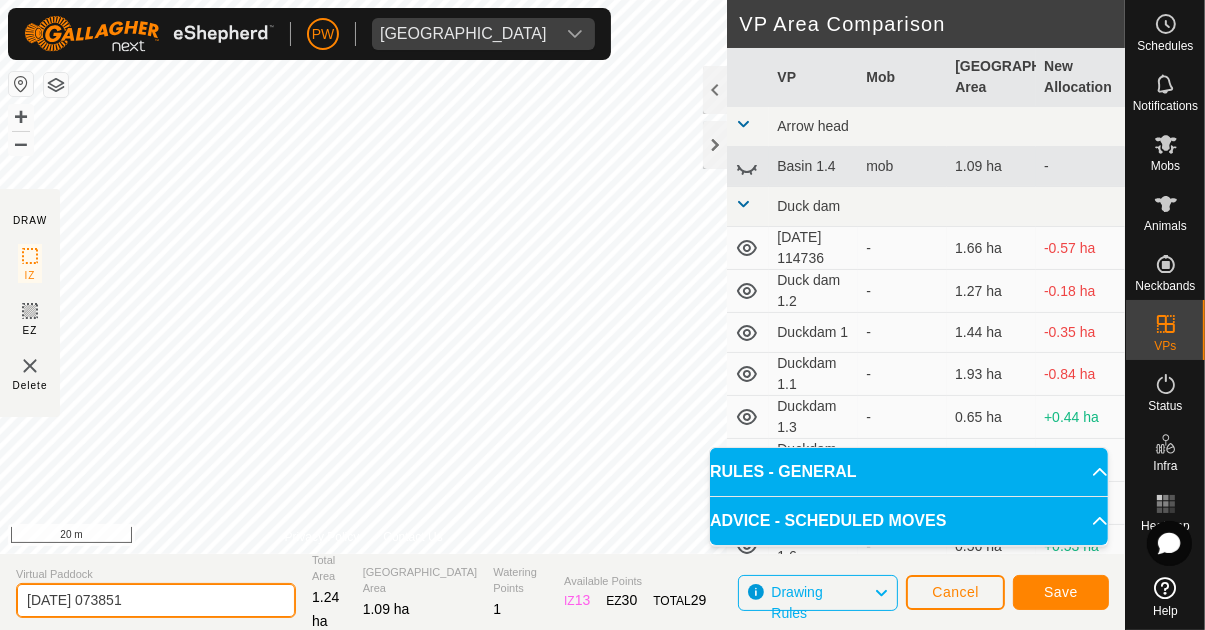 click on "[DATE] 073851" 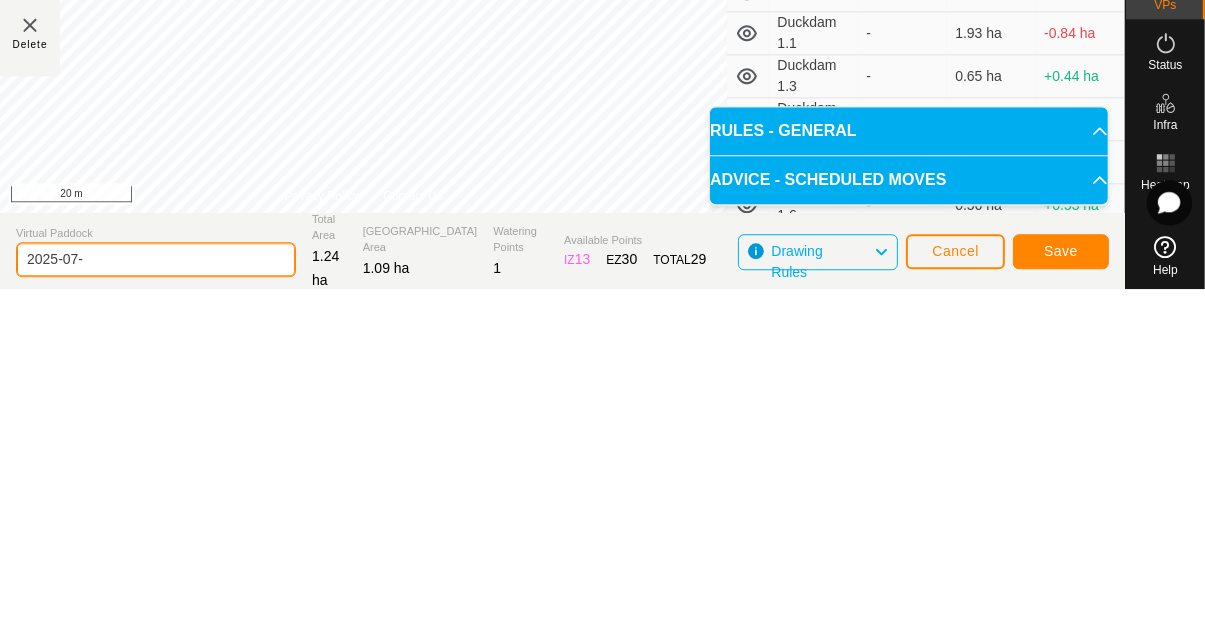 type on "2025-07" 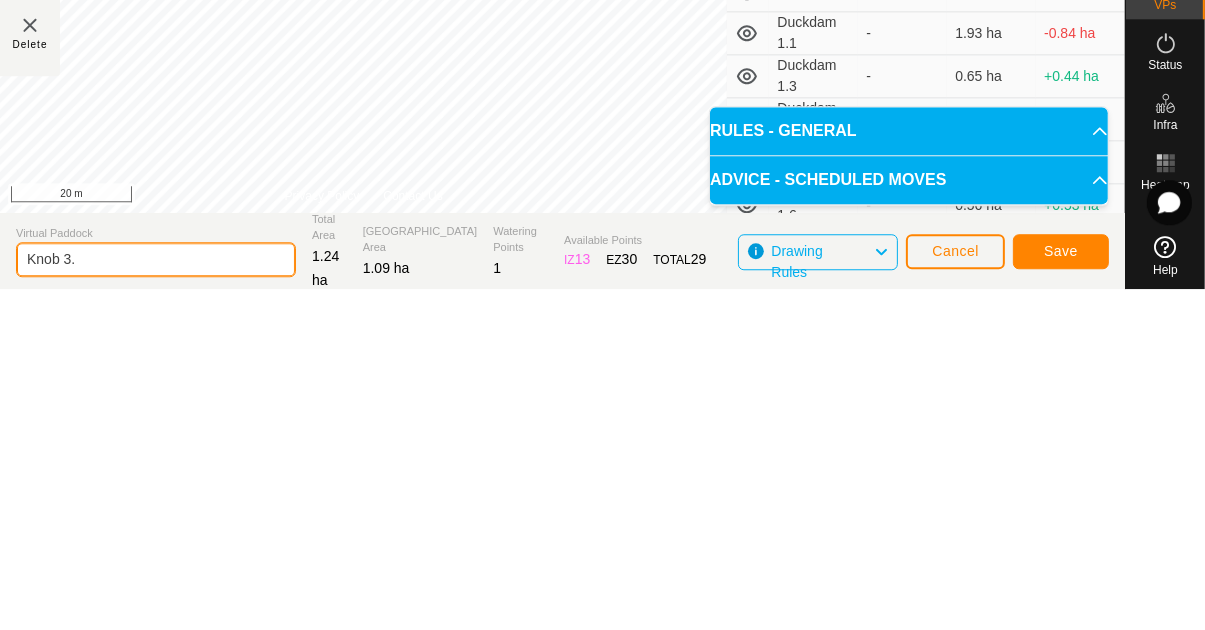 type on "Knob 3.3" 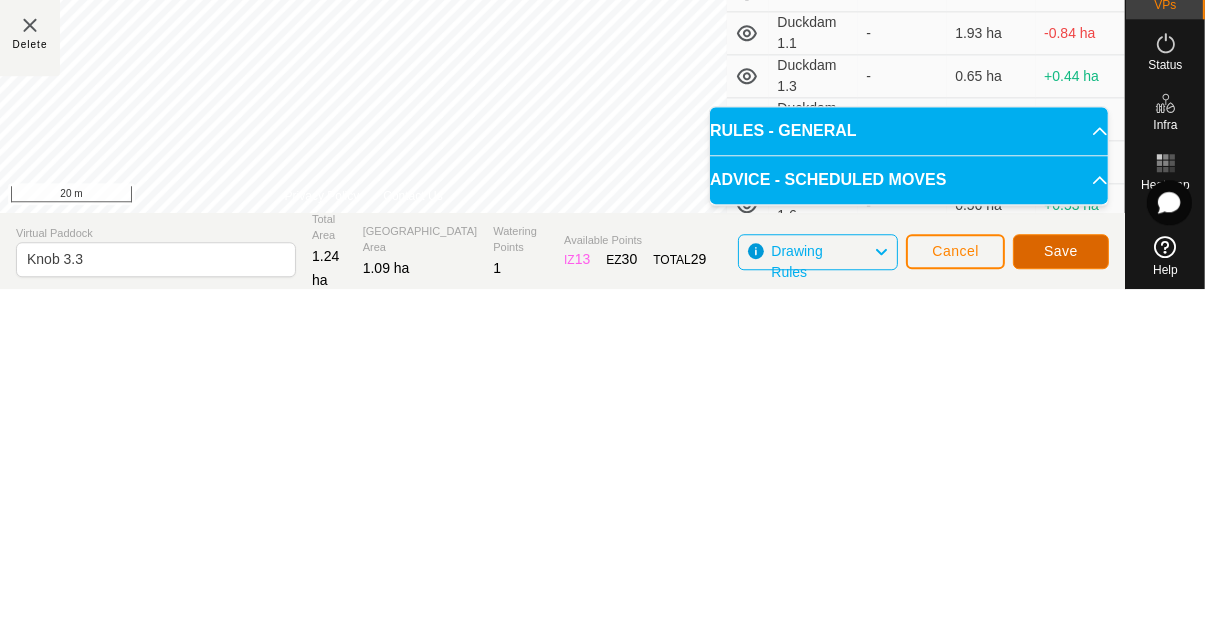 click on "Save" 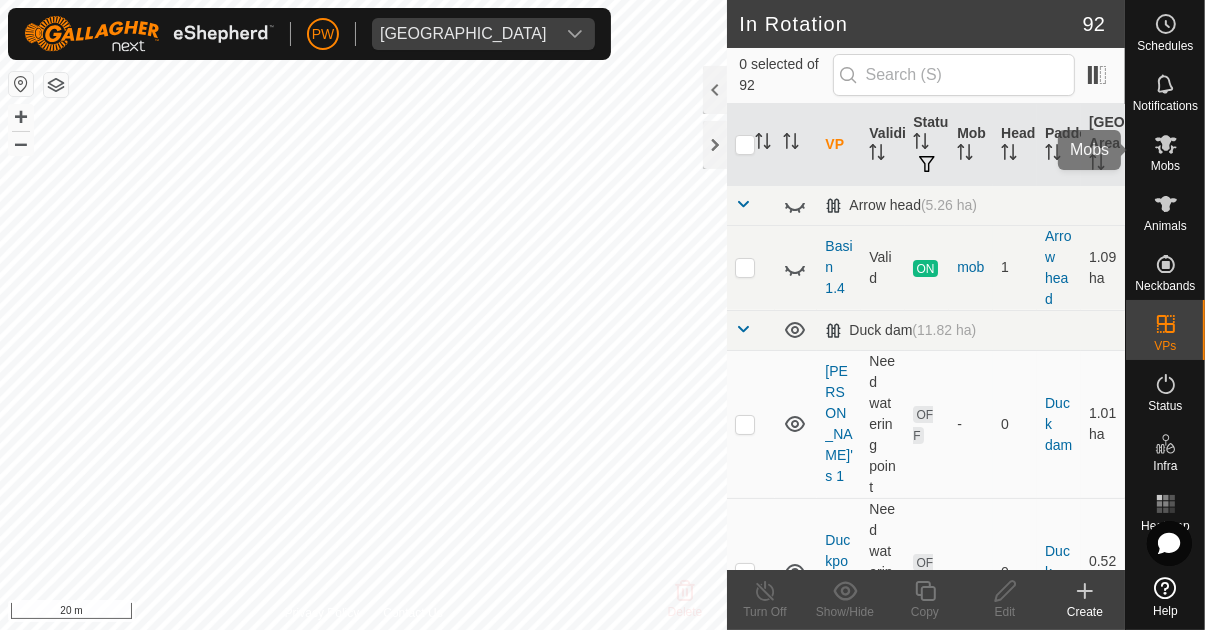 click 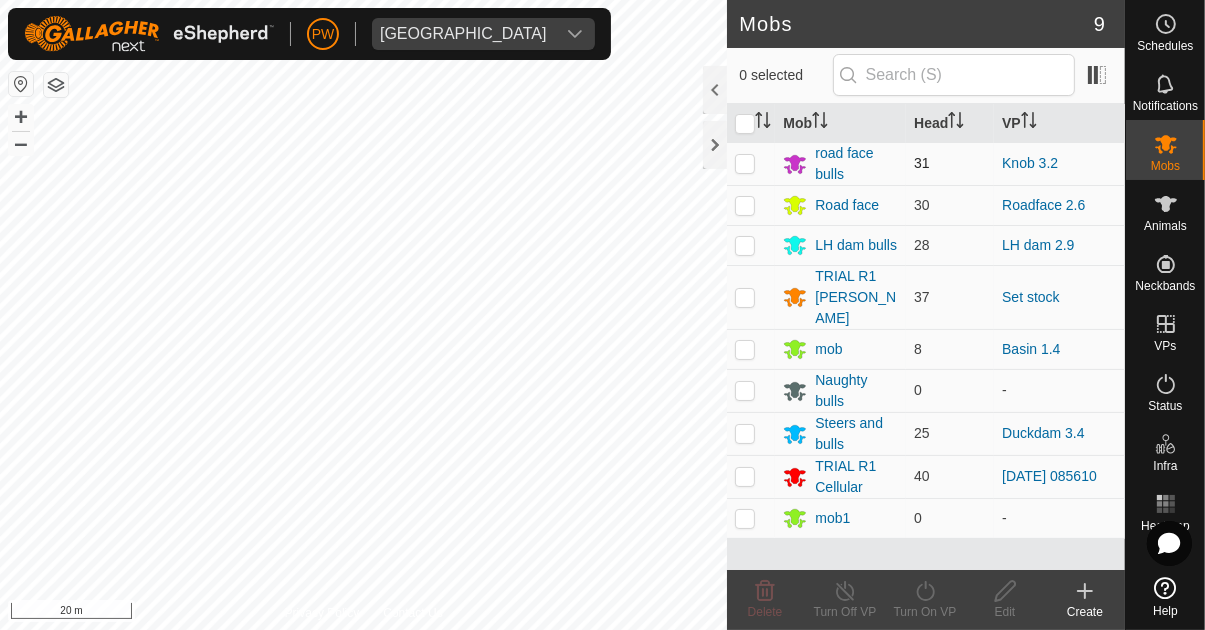 click at bounding box center [745, 163] 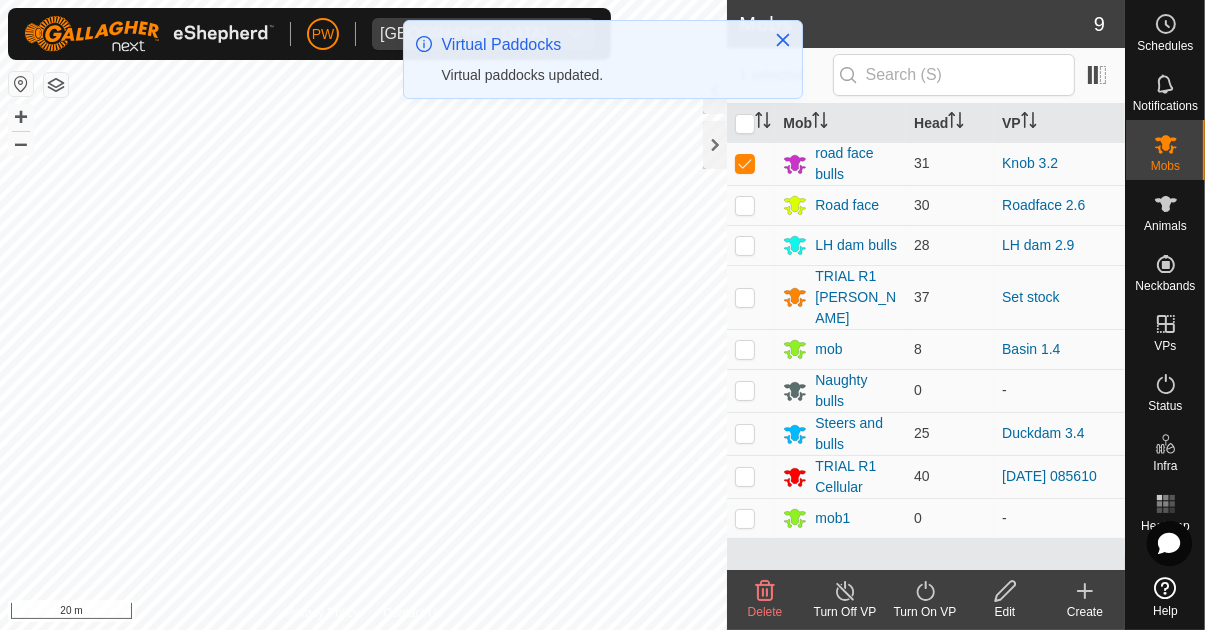click on "Turn On VP" 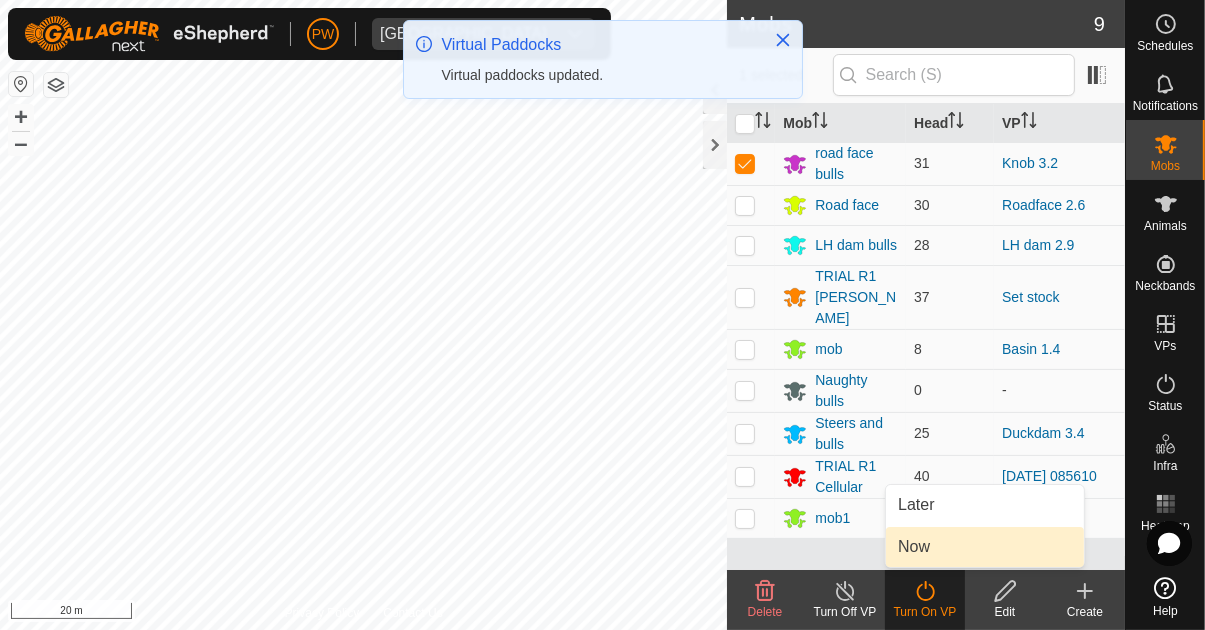 click on "Now" at bounding box center (914, 547) 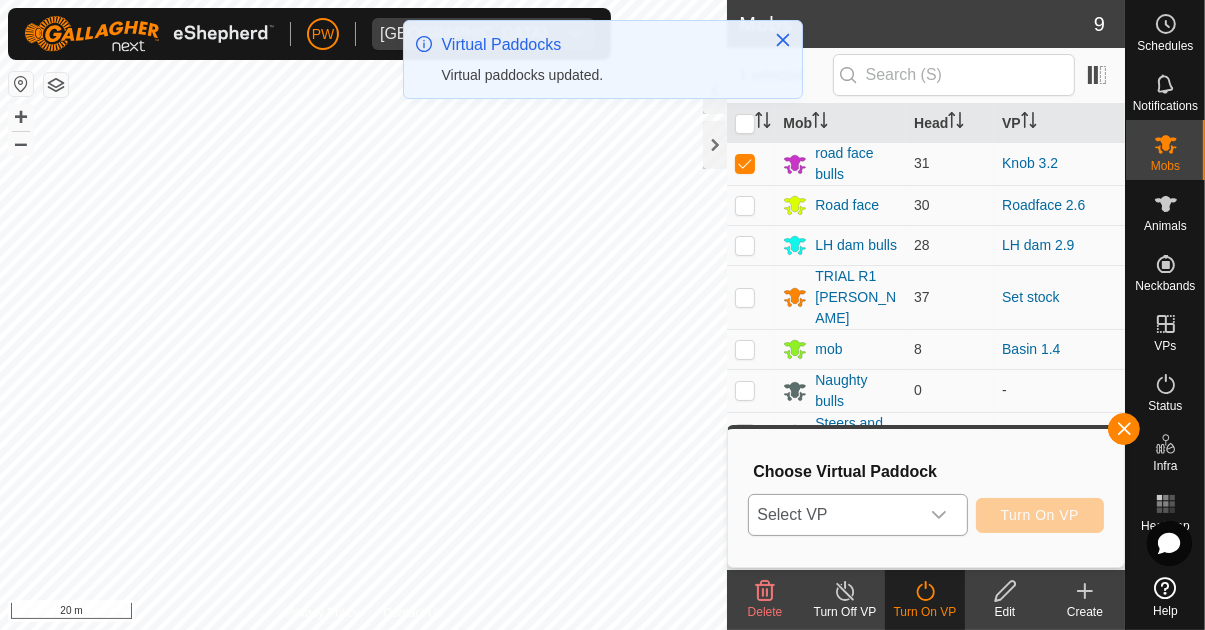 click 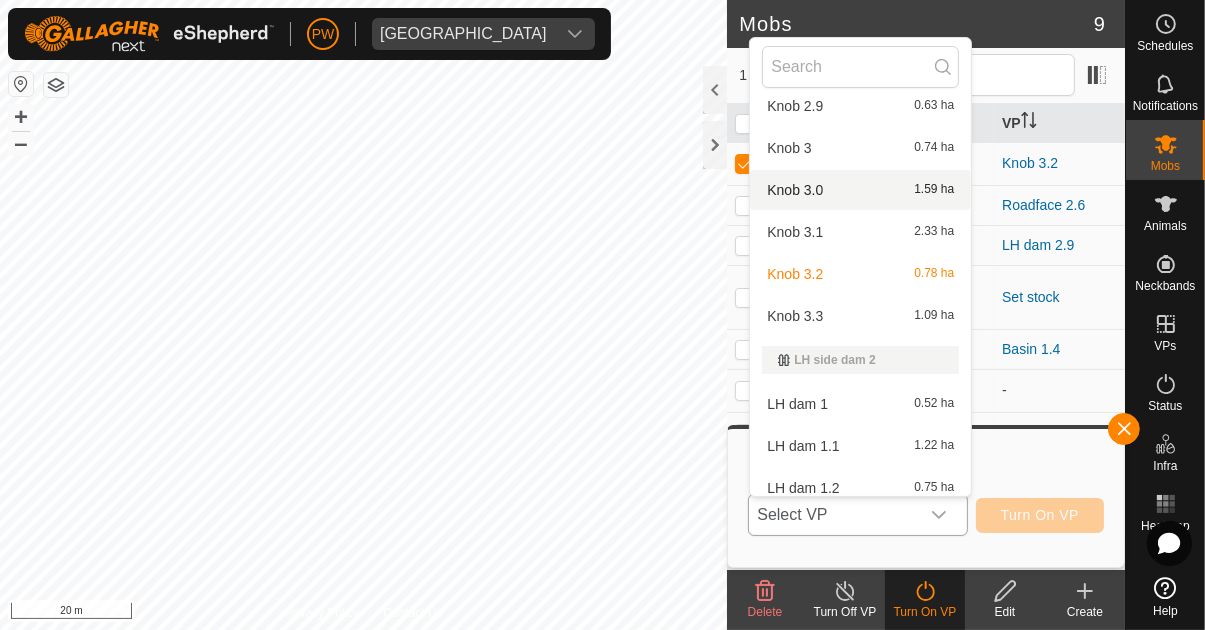 scroll, scrollTop: 2265, scrollLeft: 0, axis: vertical 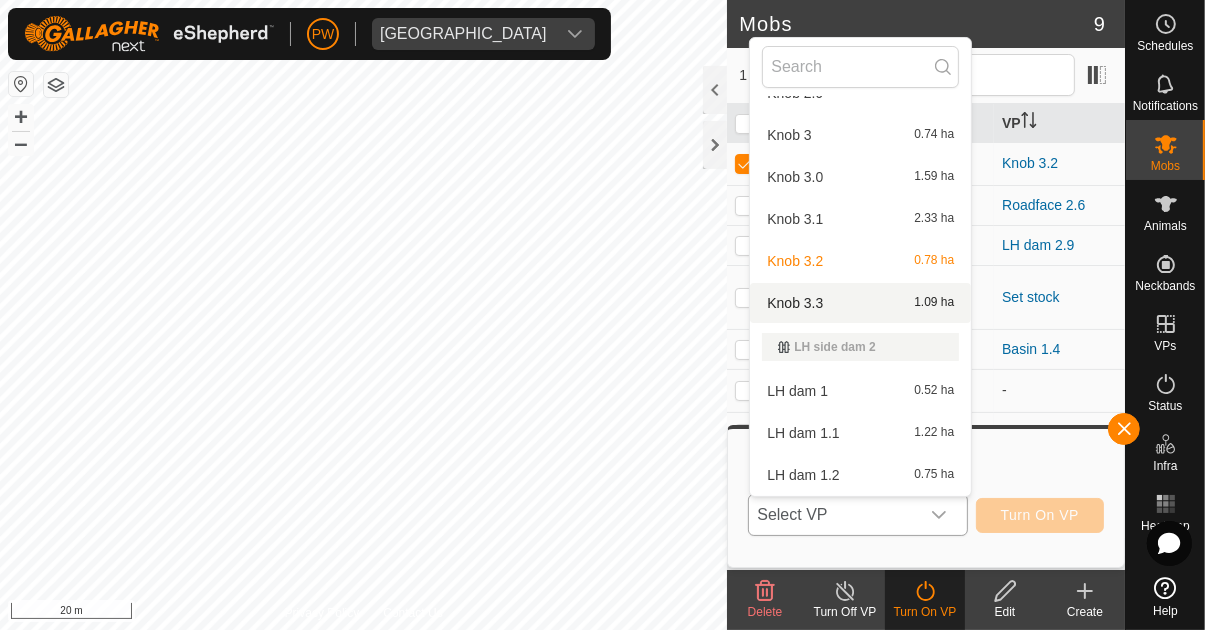 click on "Knob 3.3  1.09 ha" at bounding box center [860, 303] 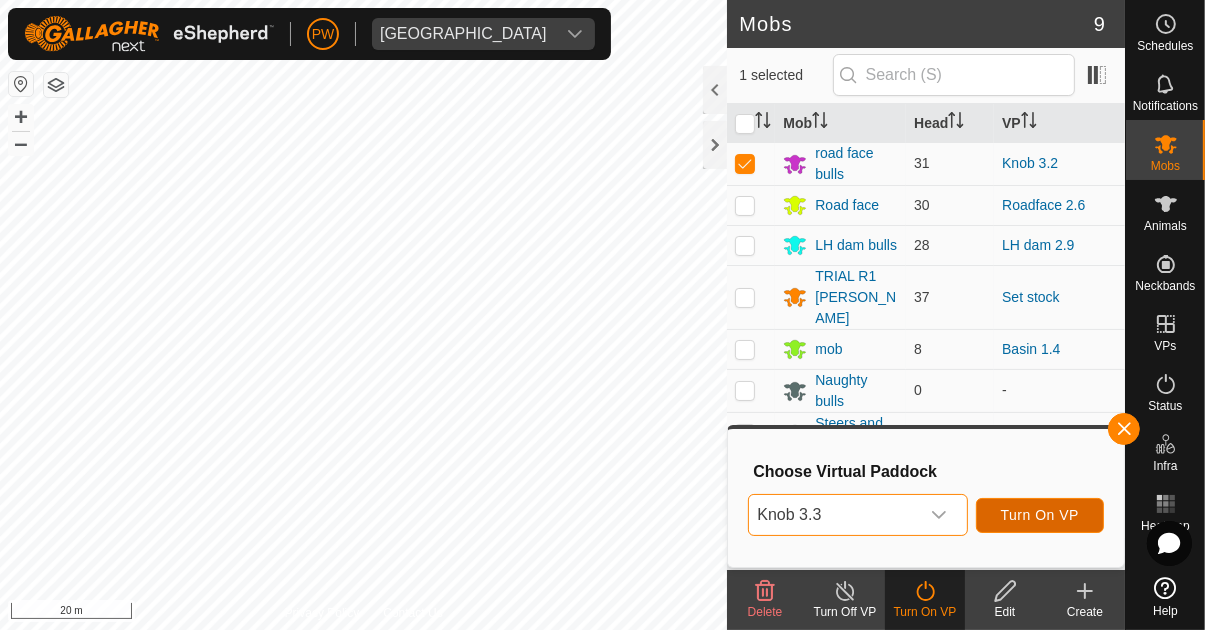 click on "Turn On VP" at bounding box center [1040, 515] 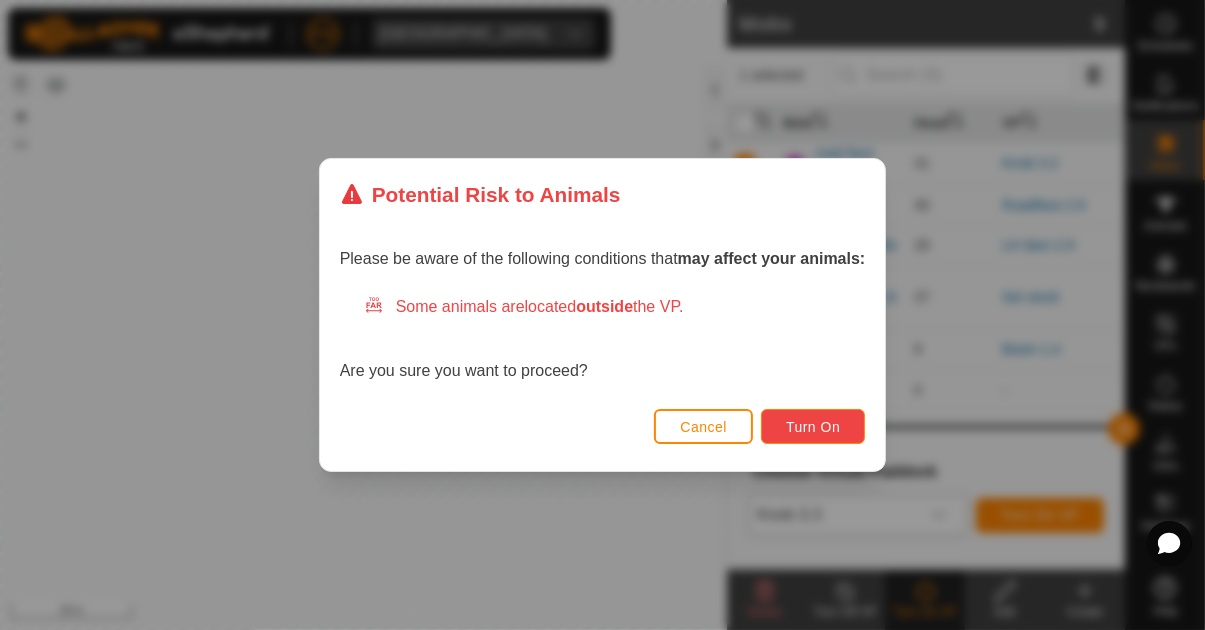 click on "Turn On" at bounding box center (813, 427) 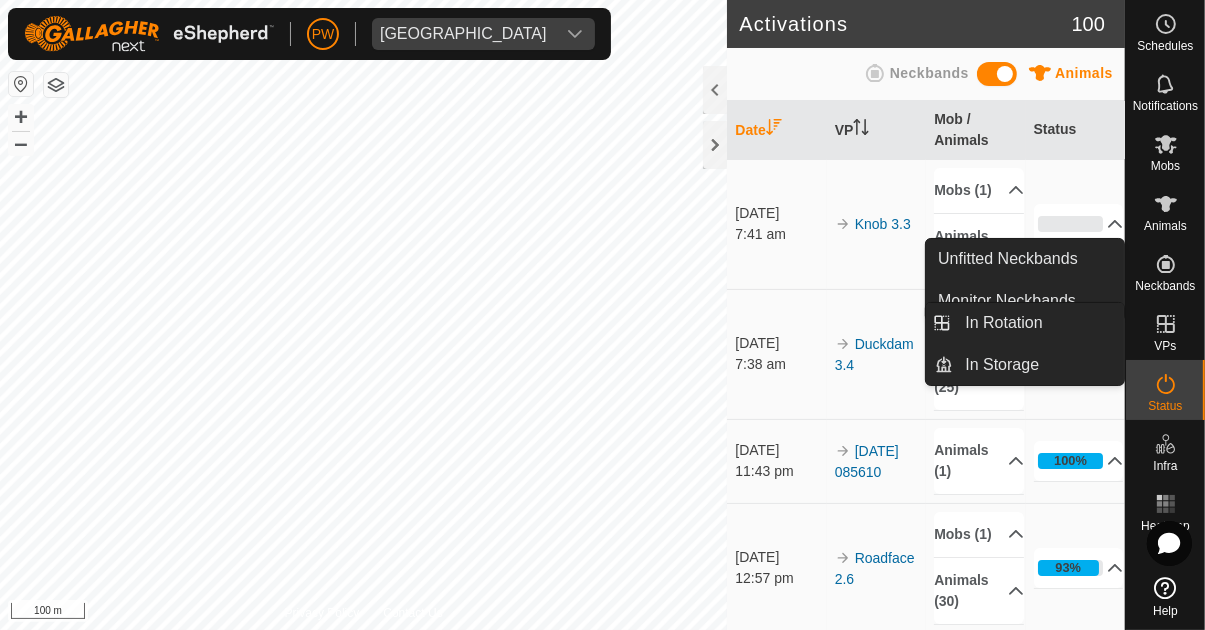 click at bounding box center [1166, 324] 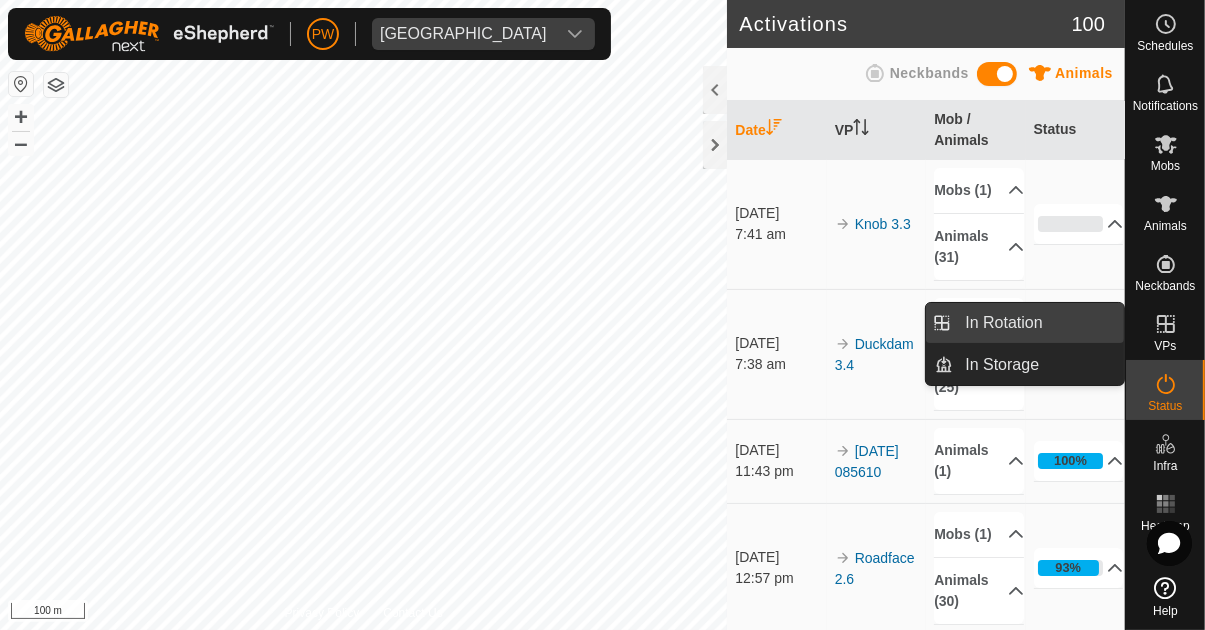 click on "In Rotation" at bounding box center (1038, 323) 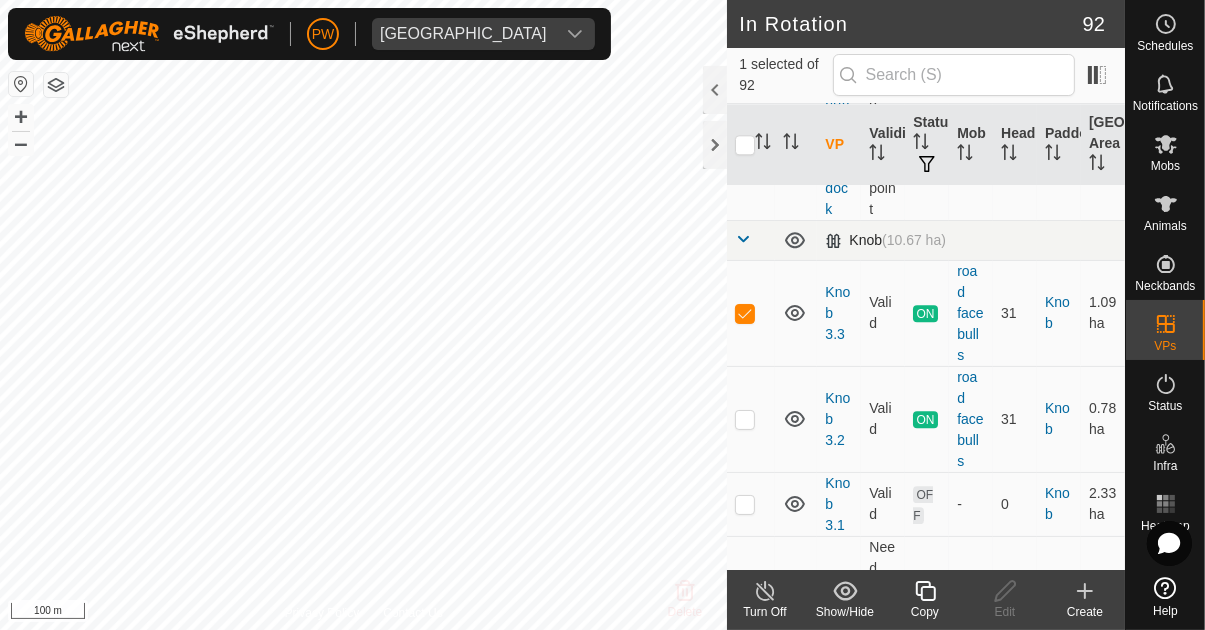 scroll, scrollTop: 4465, scrollLeft: 0, axis: vertical 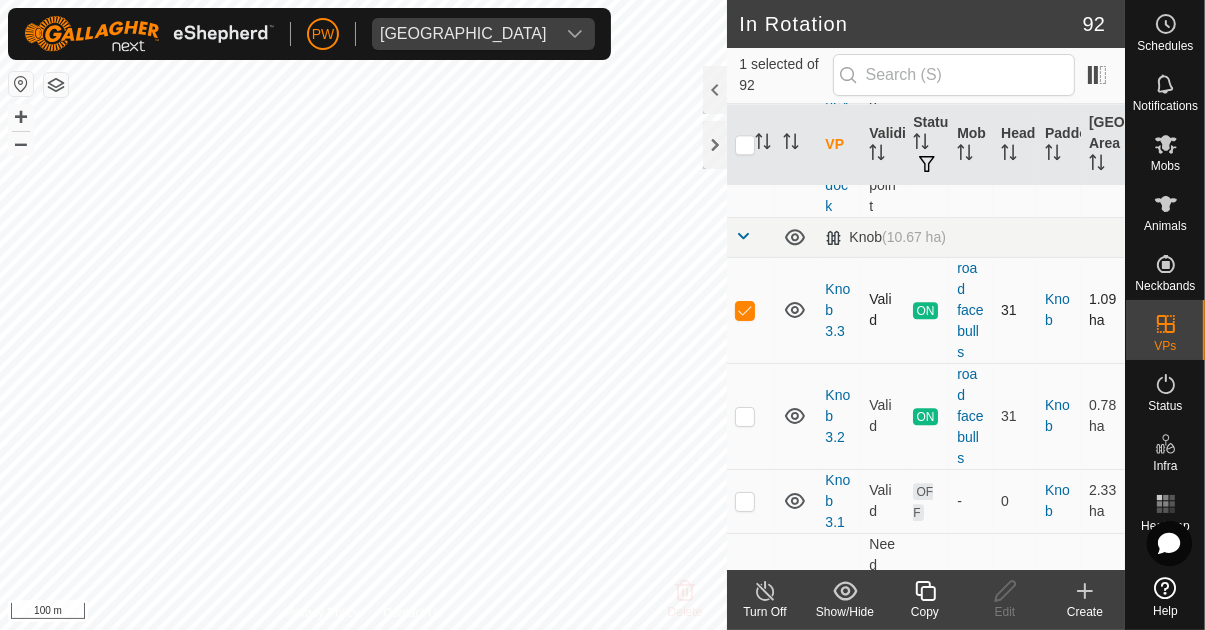 click at bounding box center (745, 310) 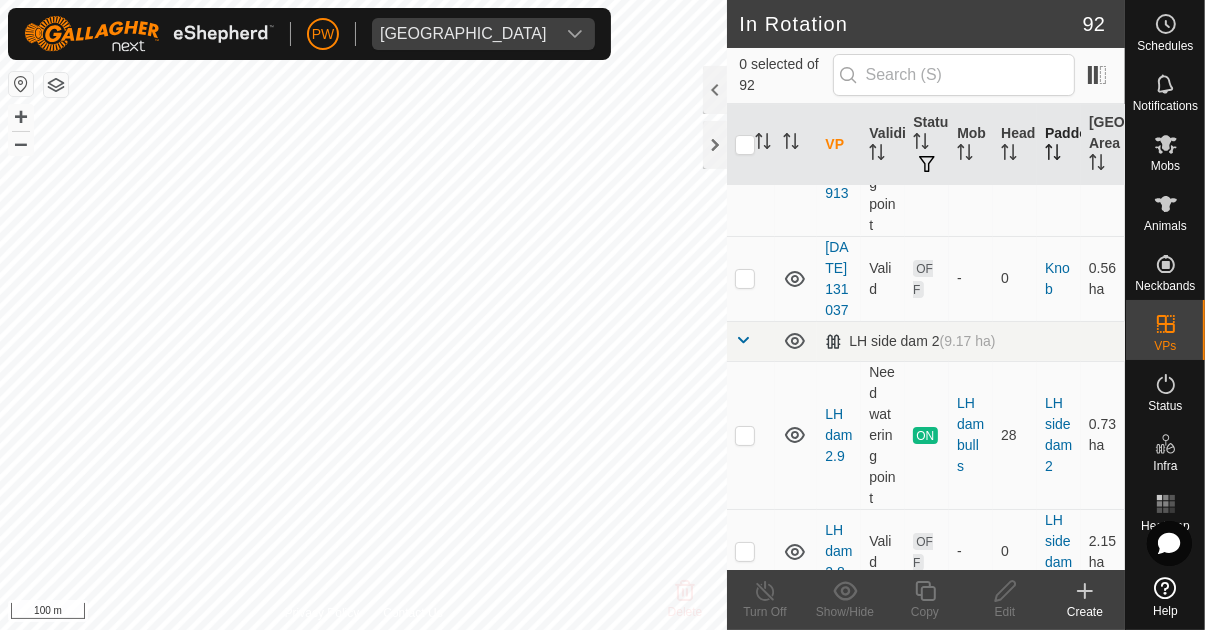 scroll, scrollTop: 6512, scrollLeft: 0, axis: vertical 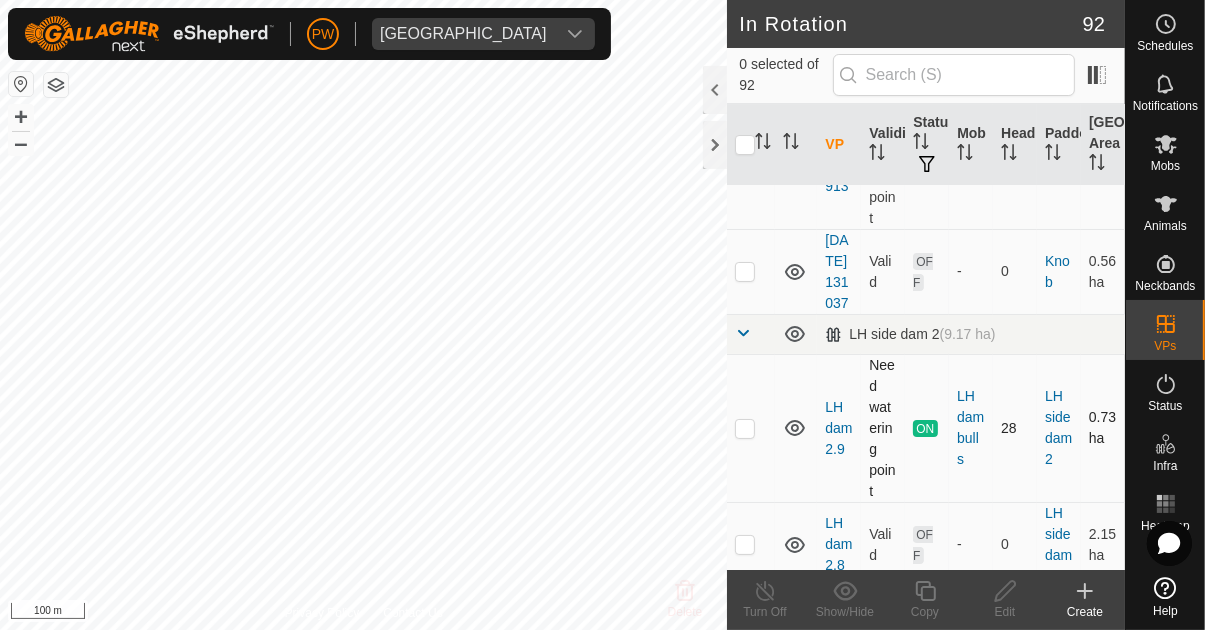 click at bounding box center [745, 428] 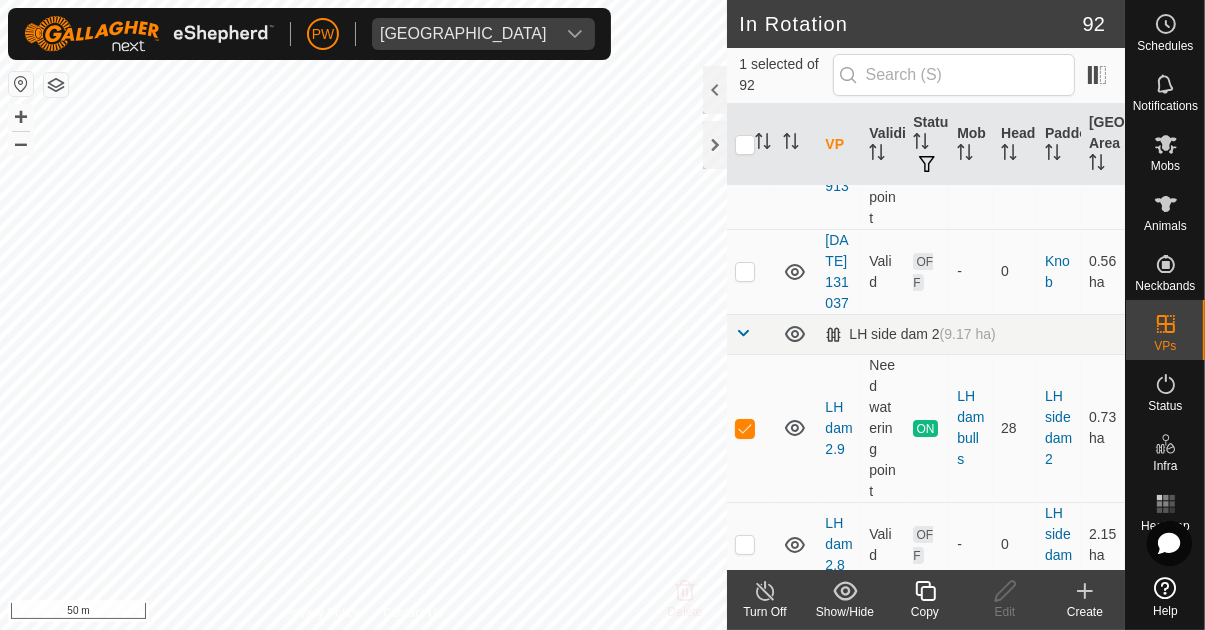 click 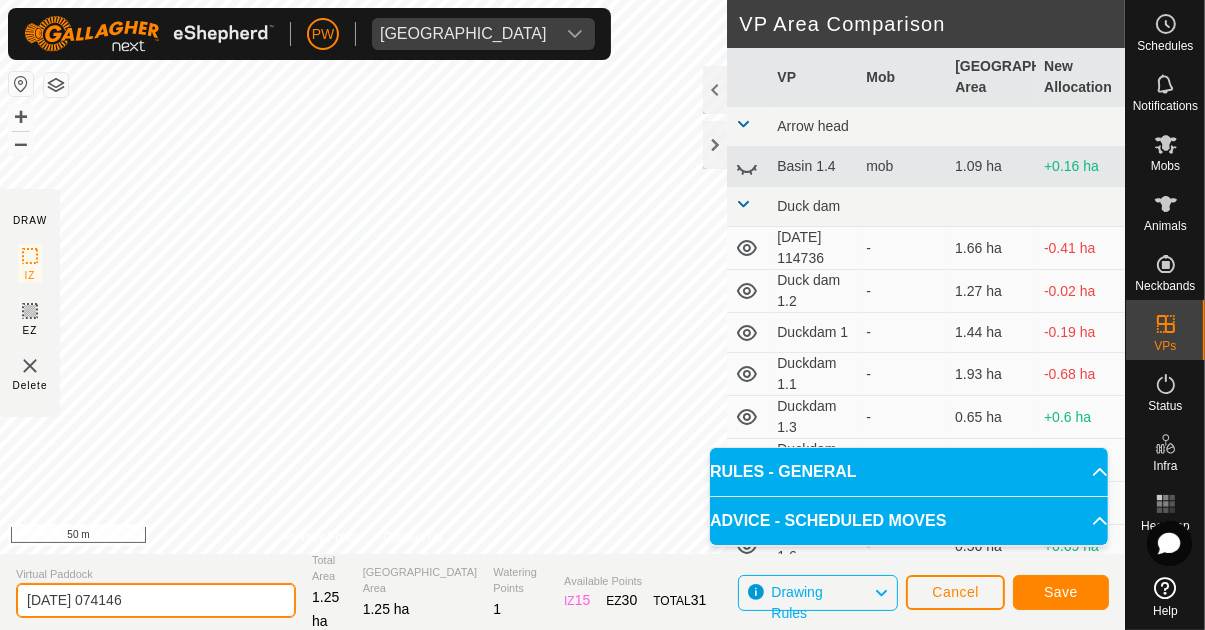 click on "[DATE] 074146" 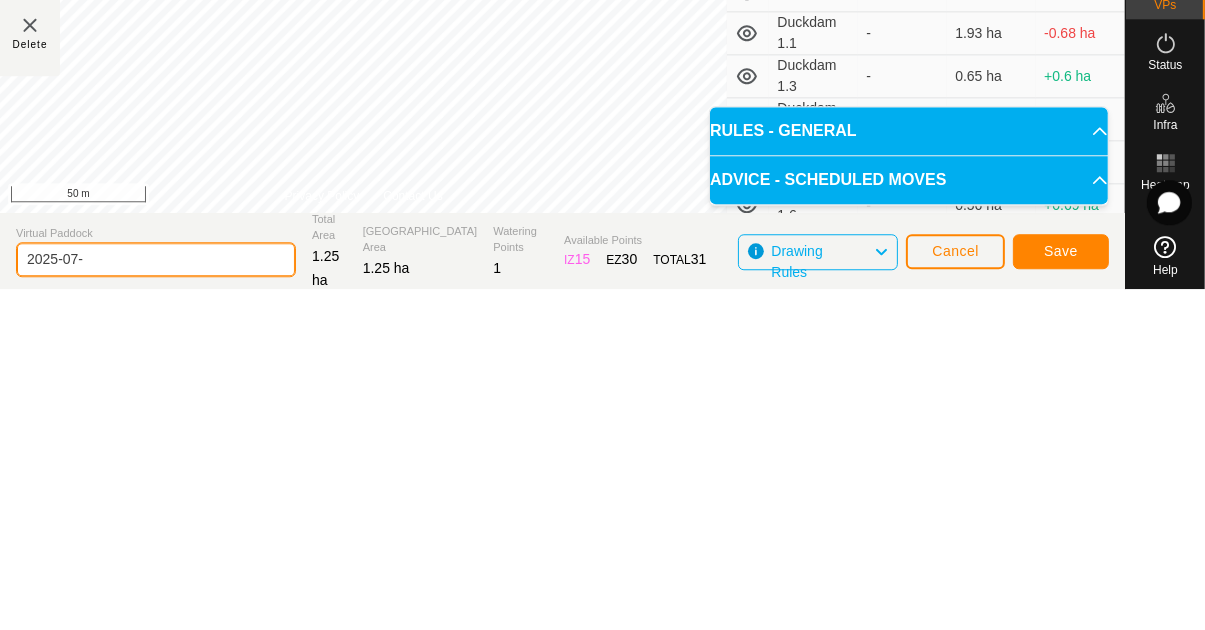 type on "2025-07" 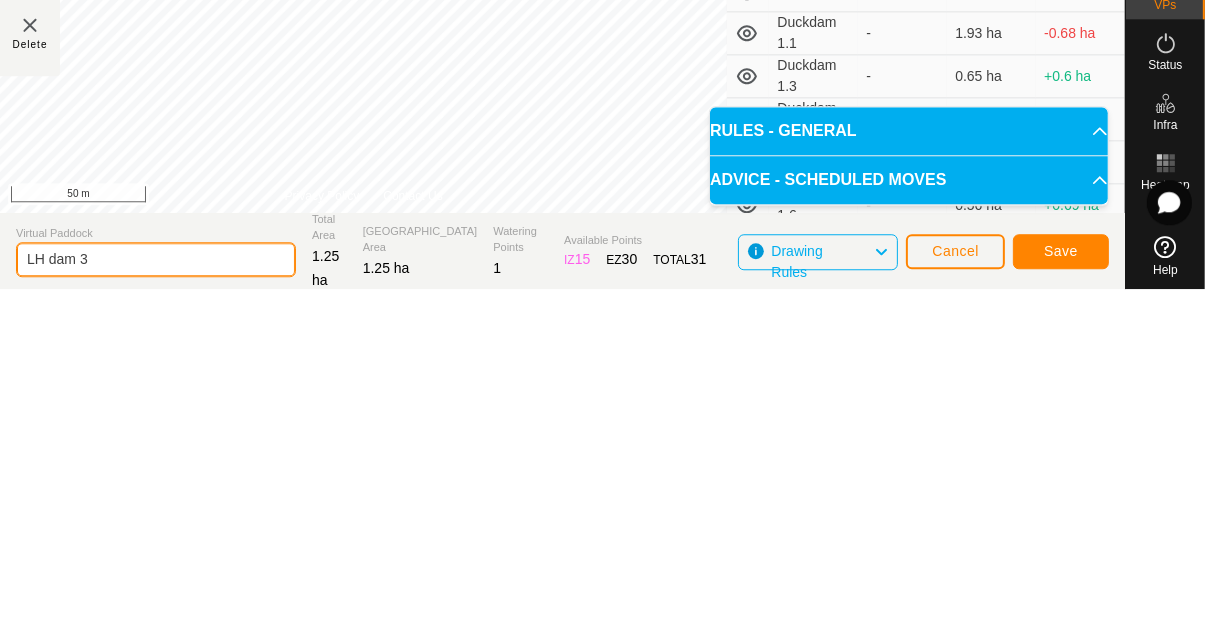 type on "LH dam 3" 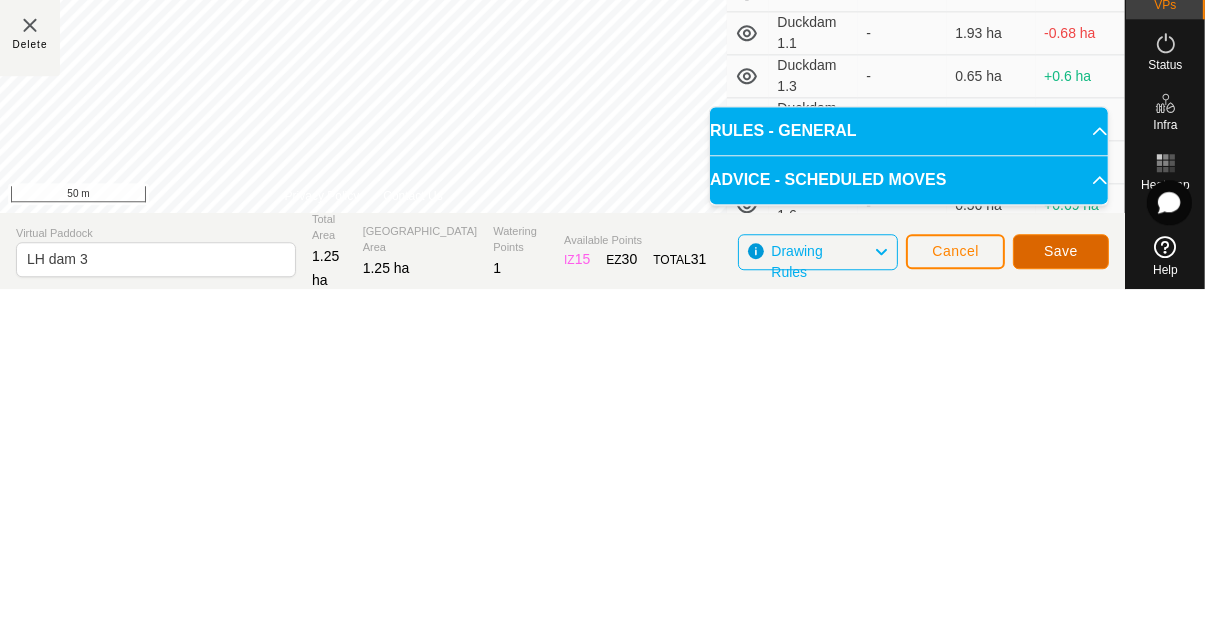 click on "Save" 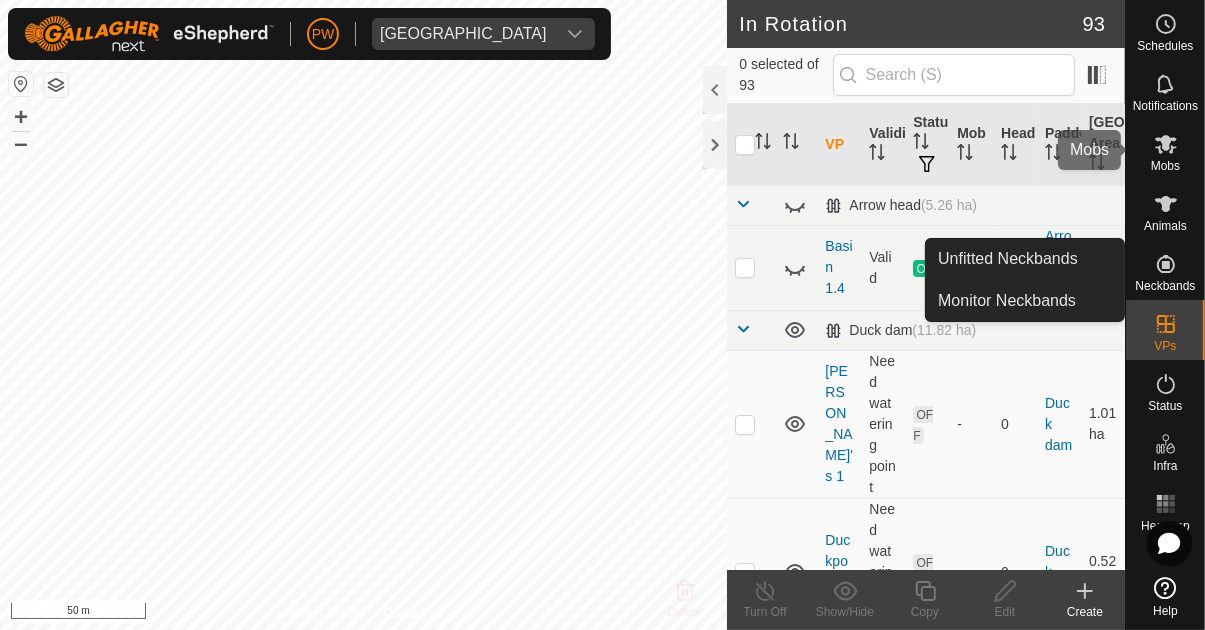 click at bounding box center [1166, 144] 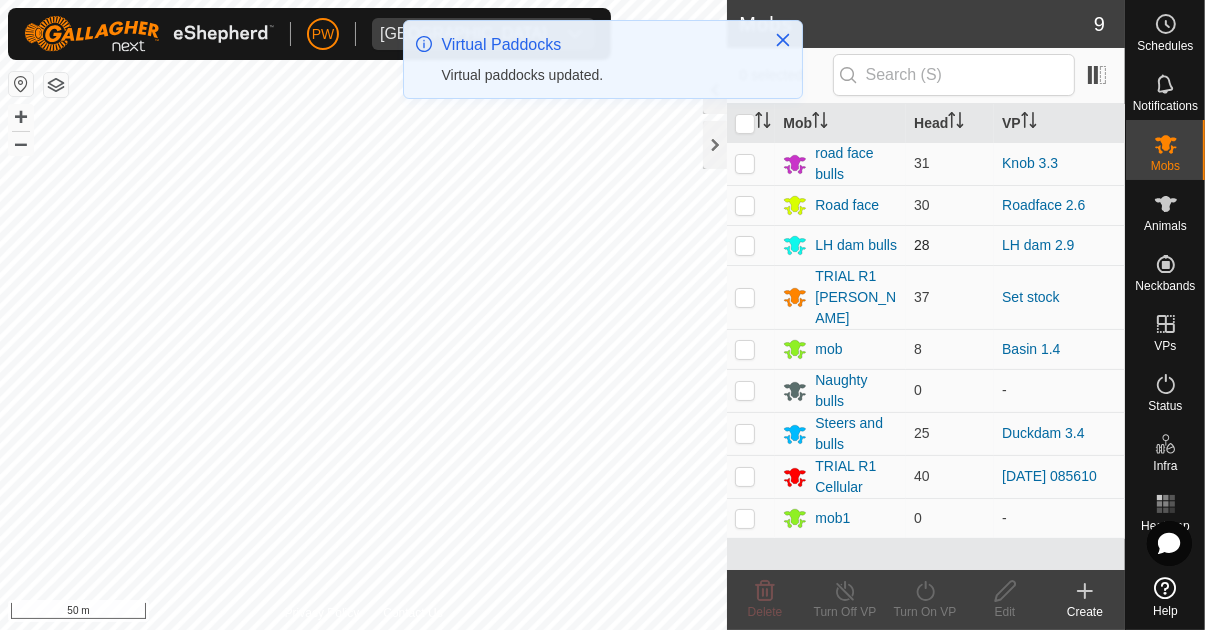 click at bounding box center [745, 245] 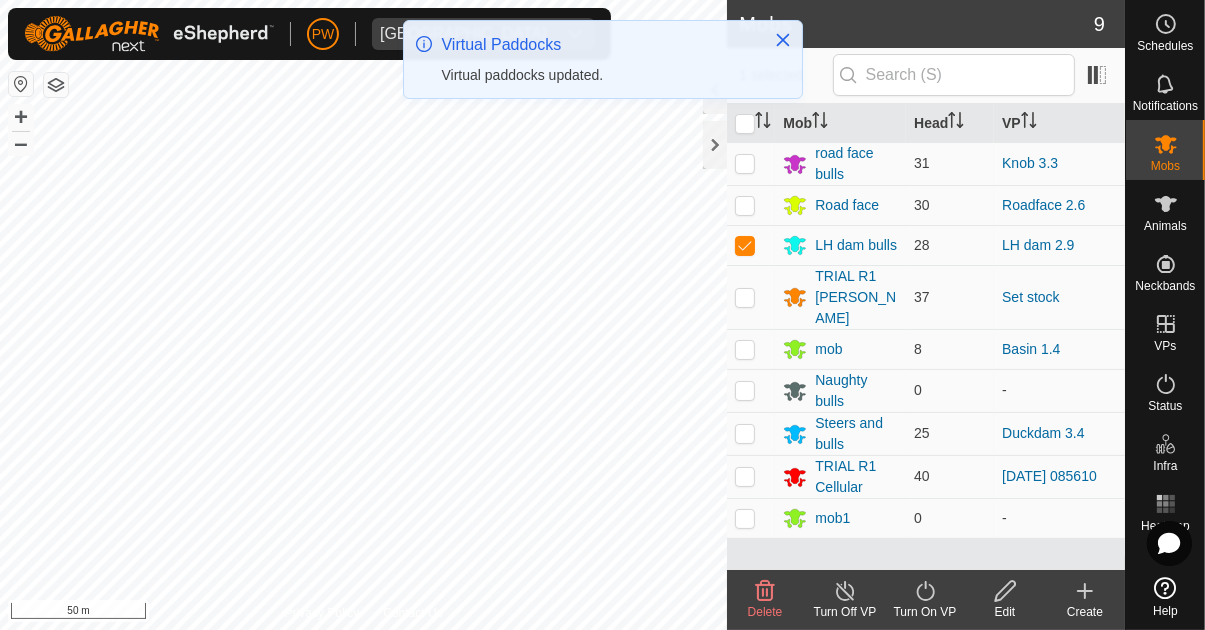 checkbox on "true" 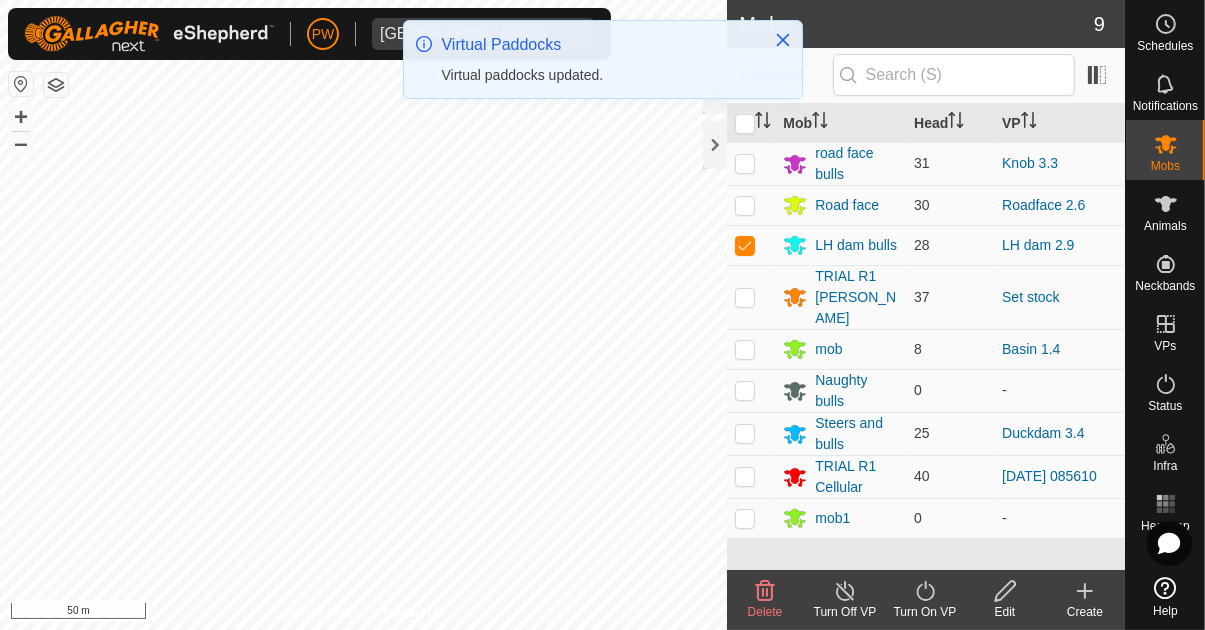 click 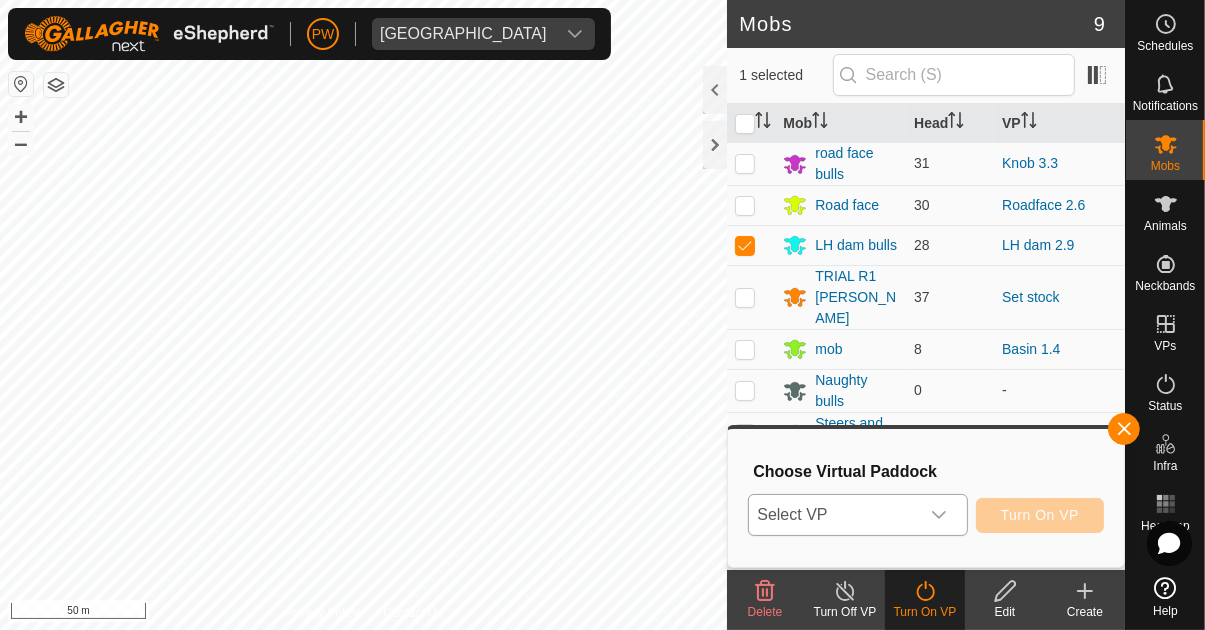 click 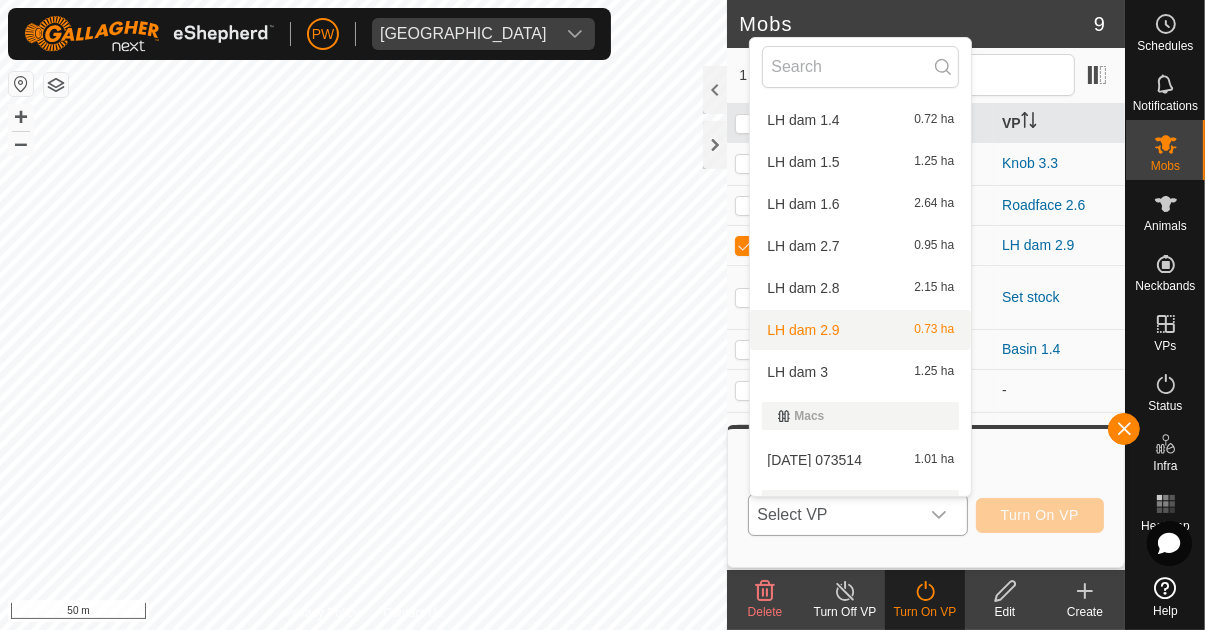 scroll, scrollTop: 2701, scrollLeft: 0, axis: vertical 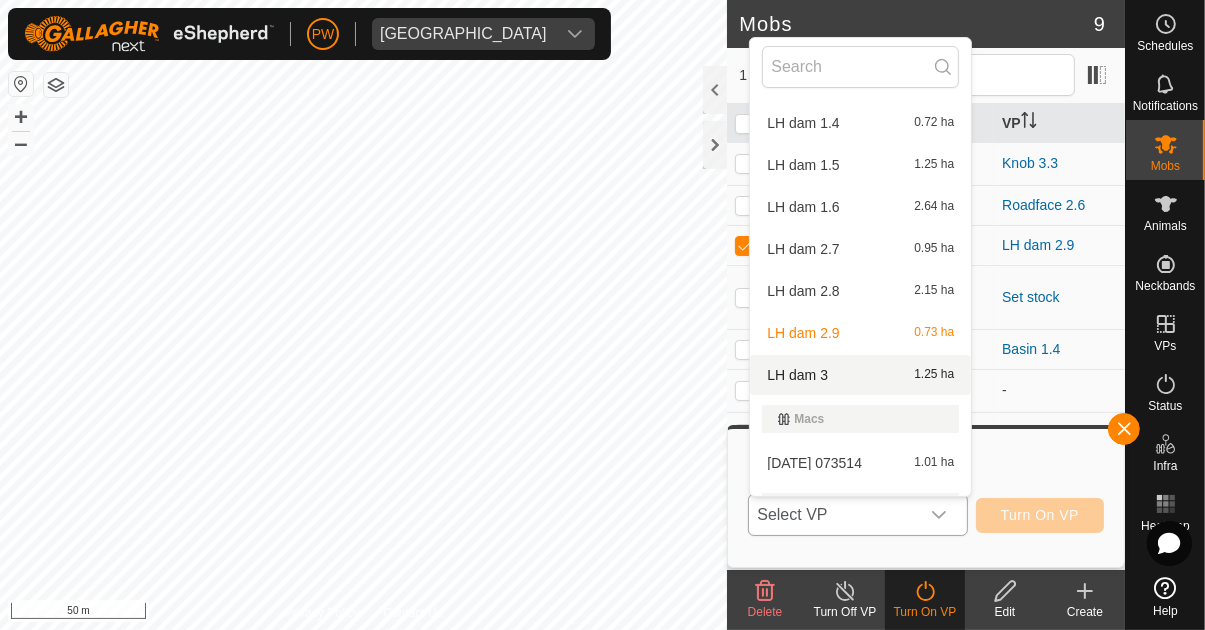 click on "LH dam 3  1.25 ha" at bounding box center [860, 375] 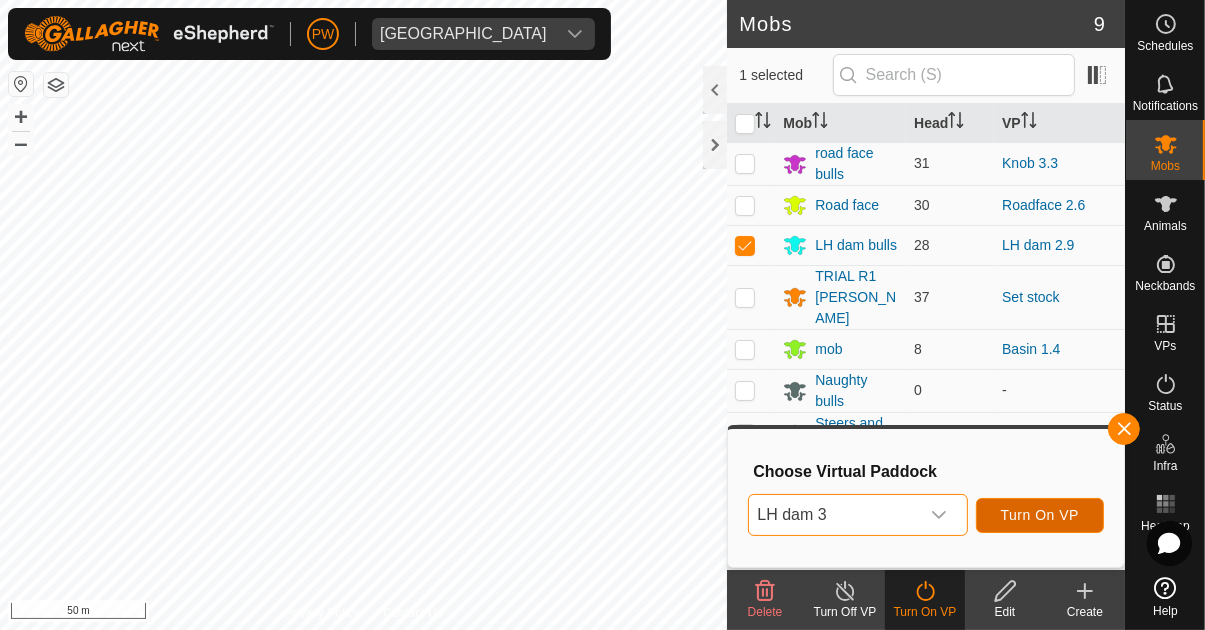 click on "Turn On VP" at bounding box center (1040, 515) 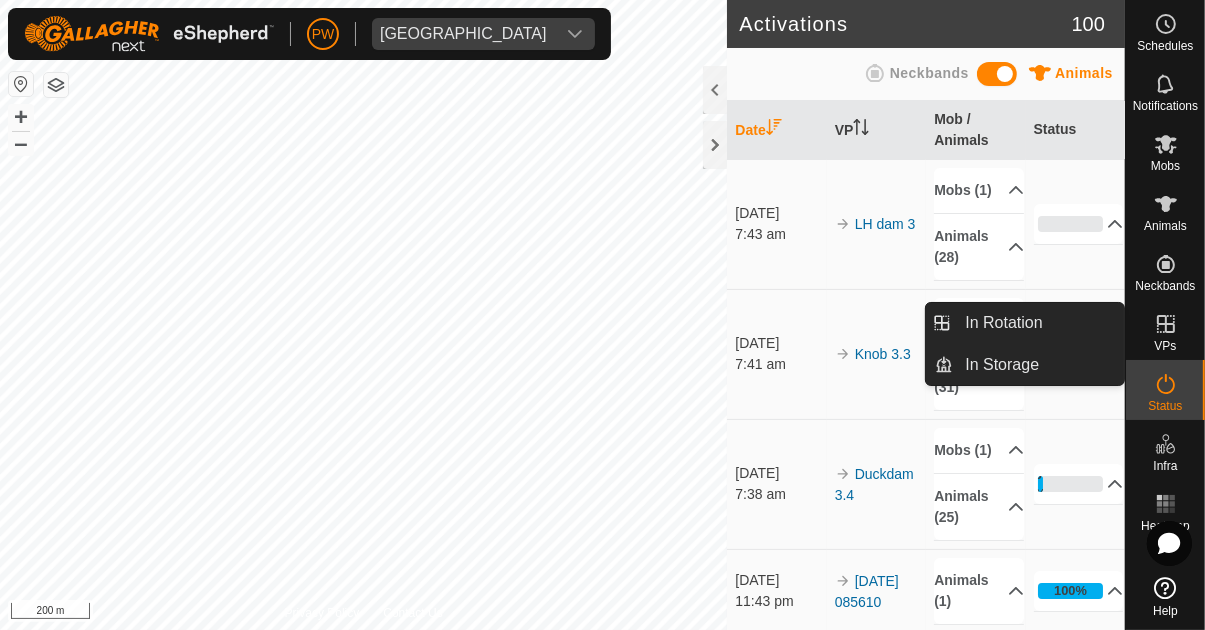 click 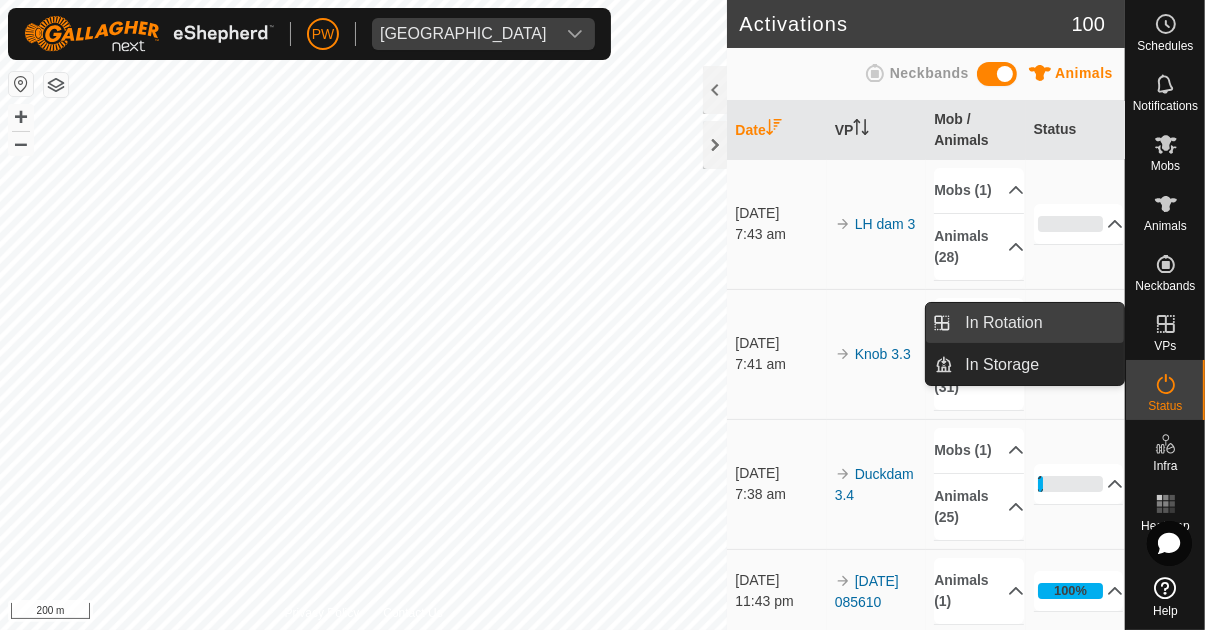 click on "In Rotation" at bounding box center [1003, 323] 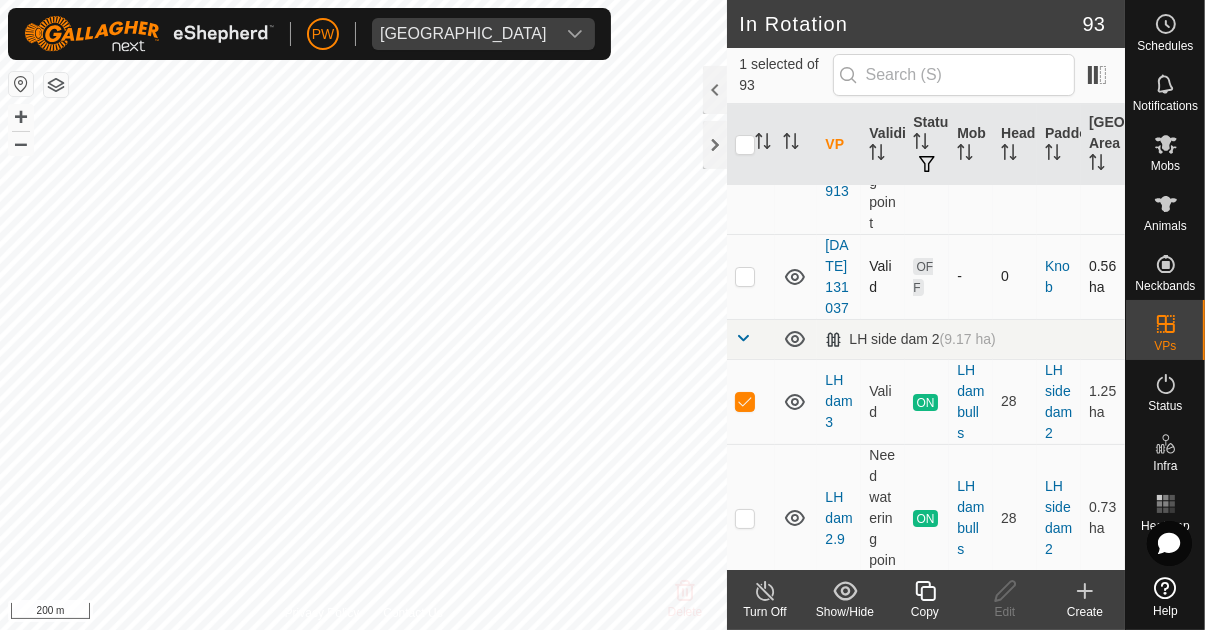 scroll, scrollTop: 6528, scrollLeft: 0, axis: vertical 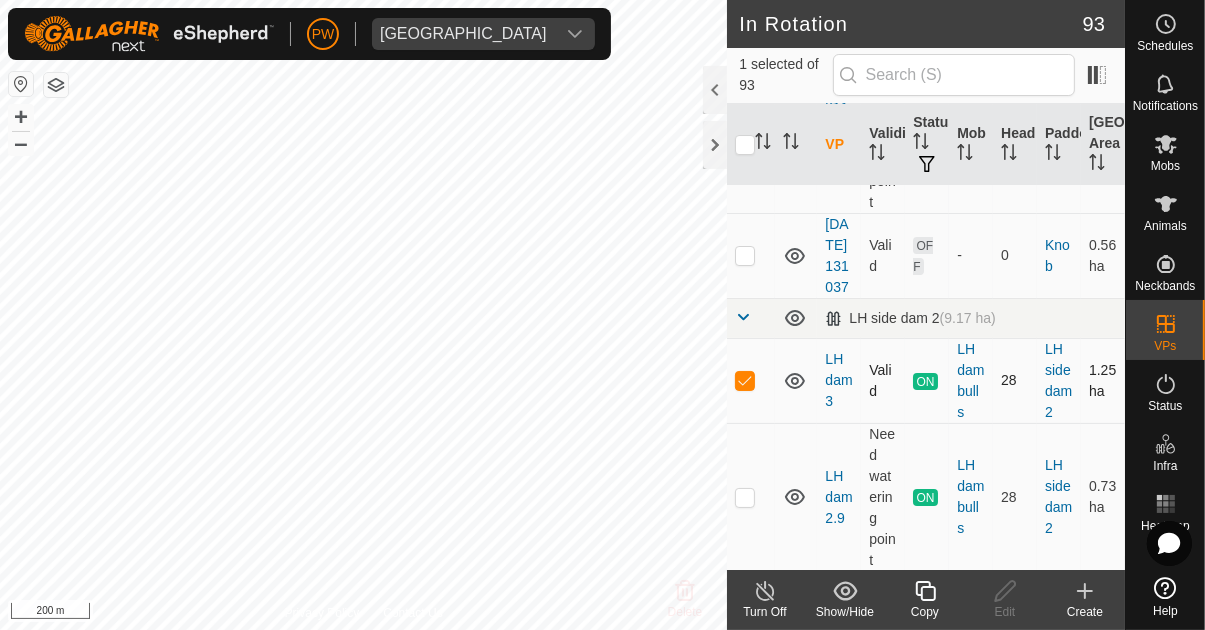 click at bounding box center [745, 380] 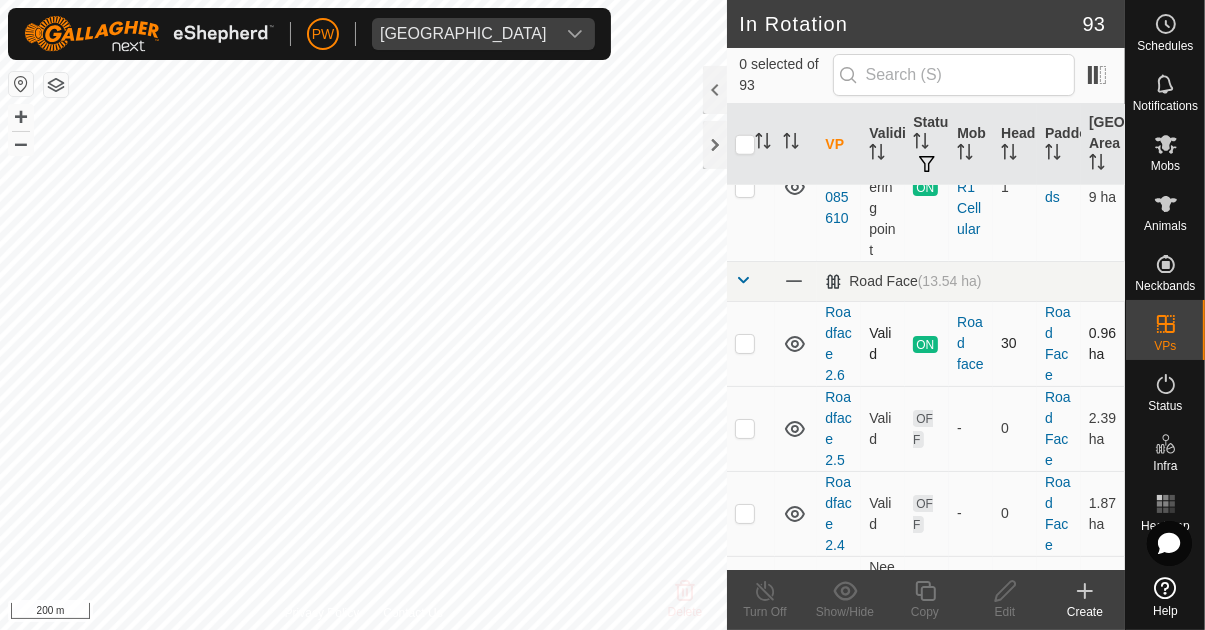 scroll, scrollTop: 8418, scrollLeft: 0, axis: vertical 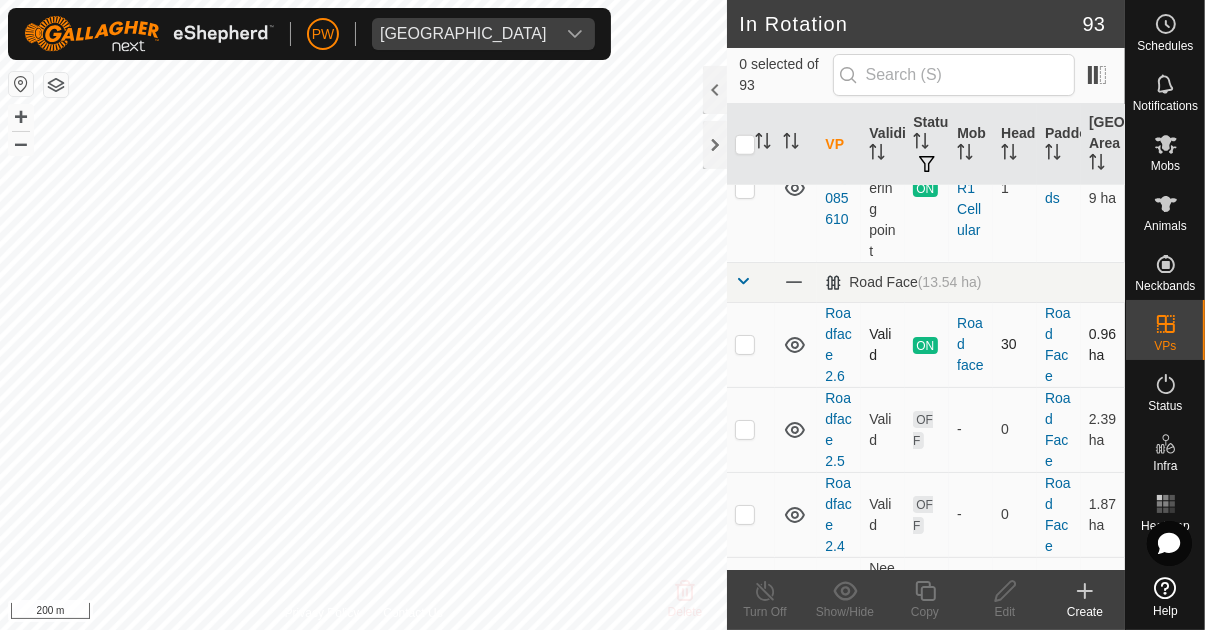 click at bounding box center (745, 344) 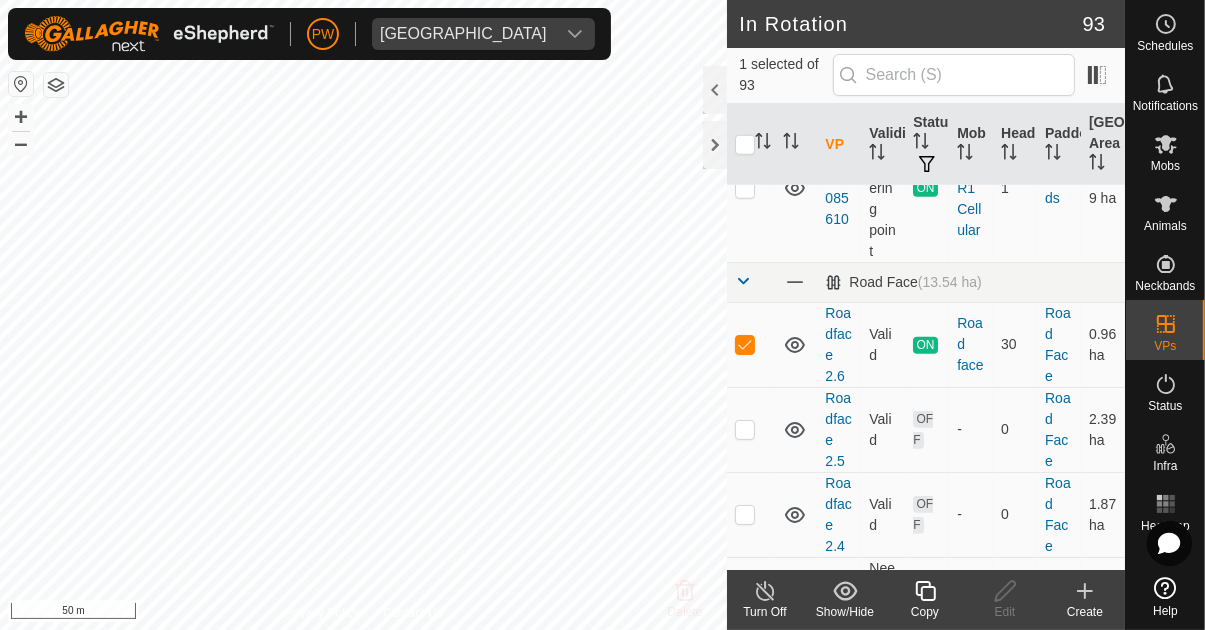 click 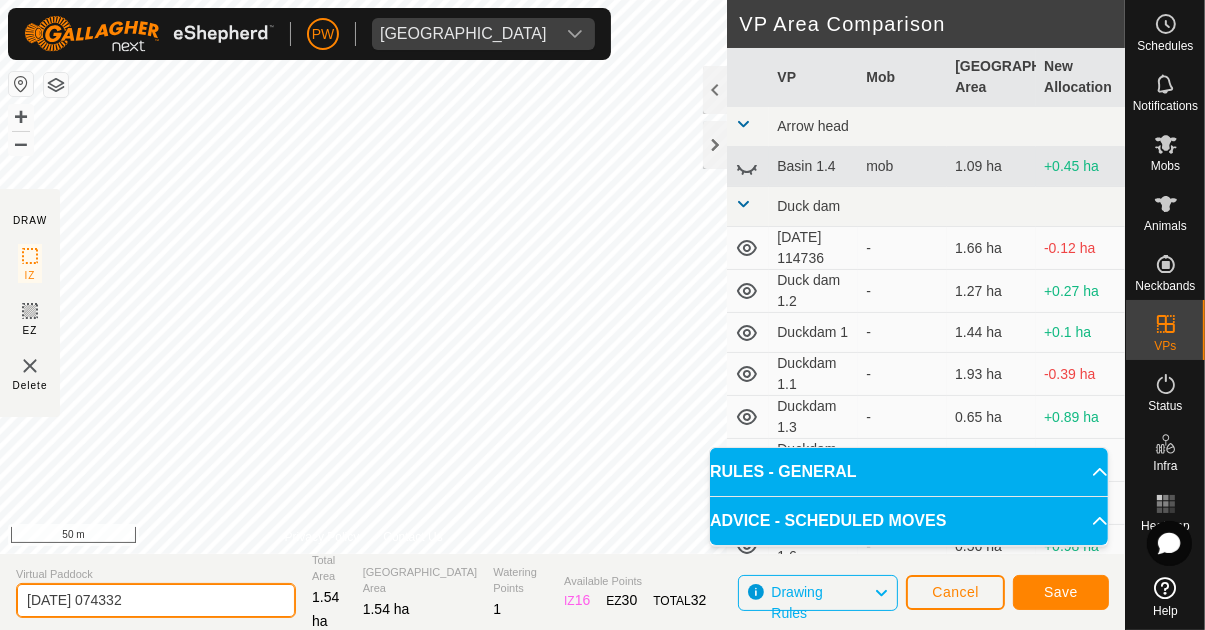 click on "[DATE] 074332" 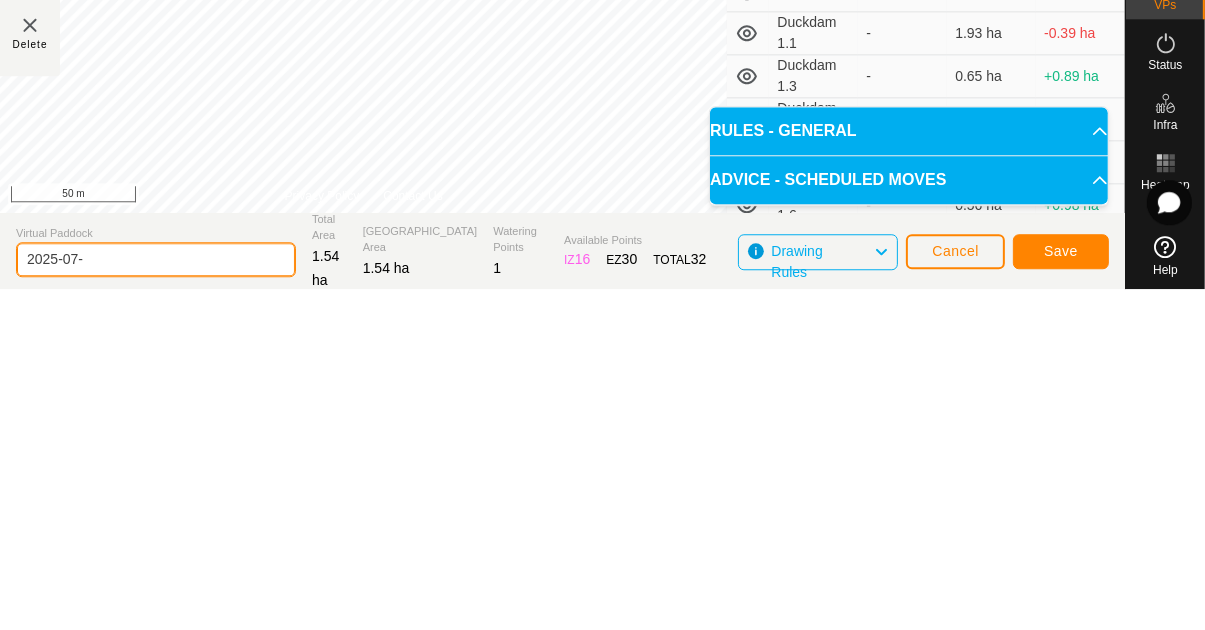 type on "2025-07" 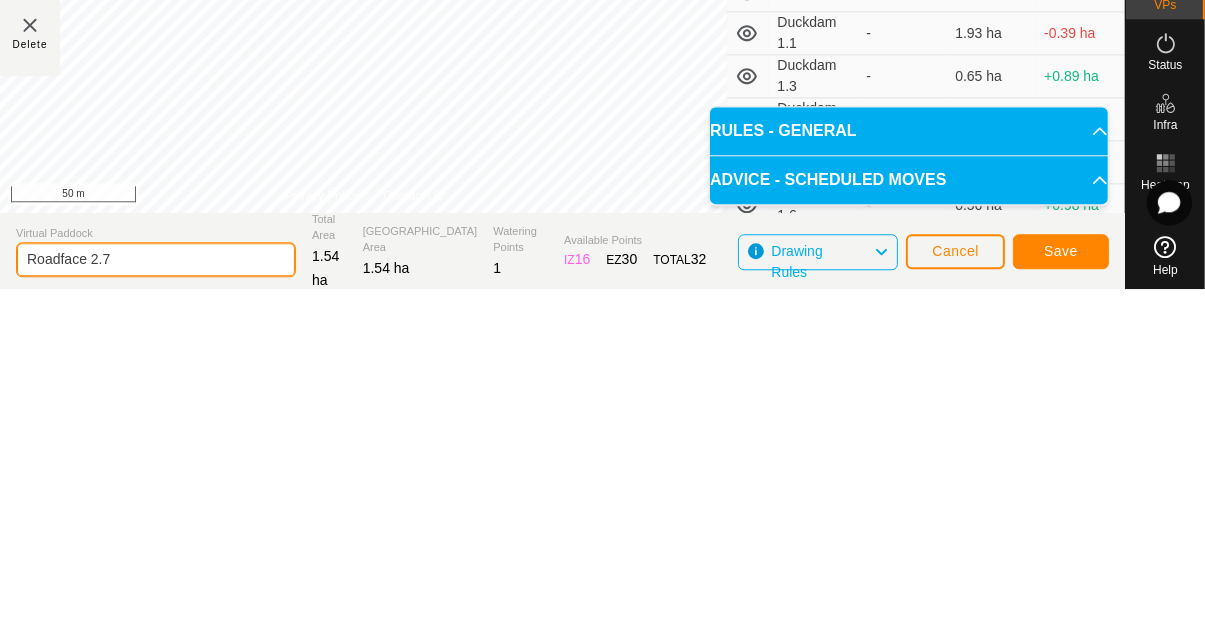 type on "Roadface 2.7" 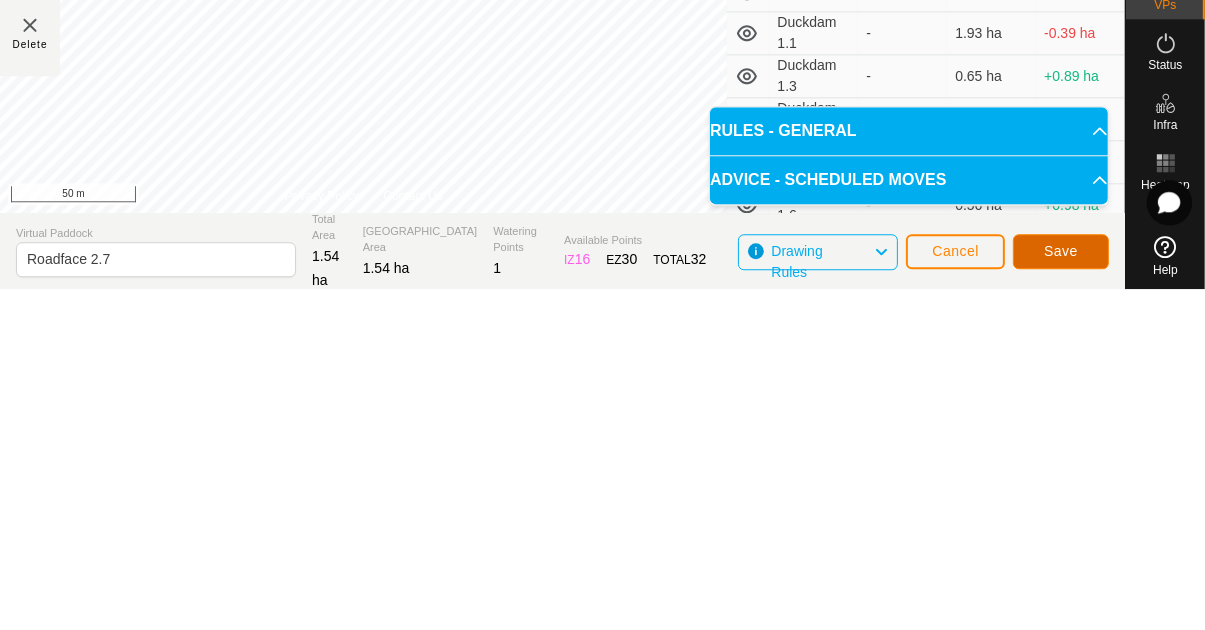 click on "Save" 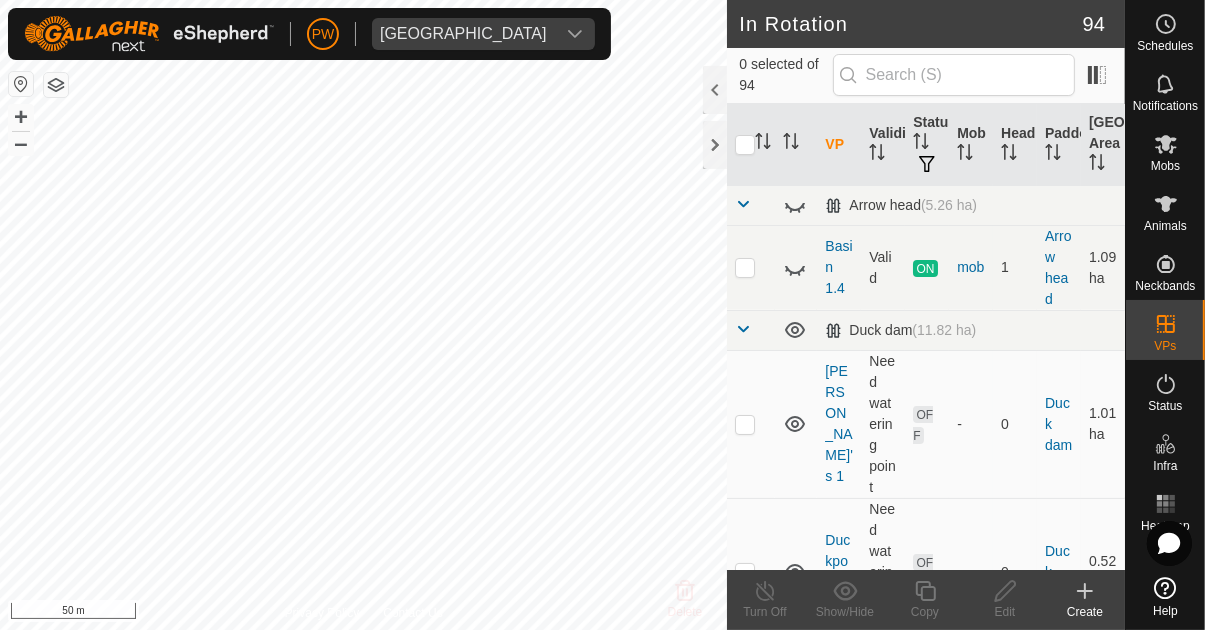 click at bounding box center [1166, 144] 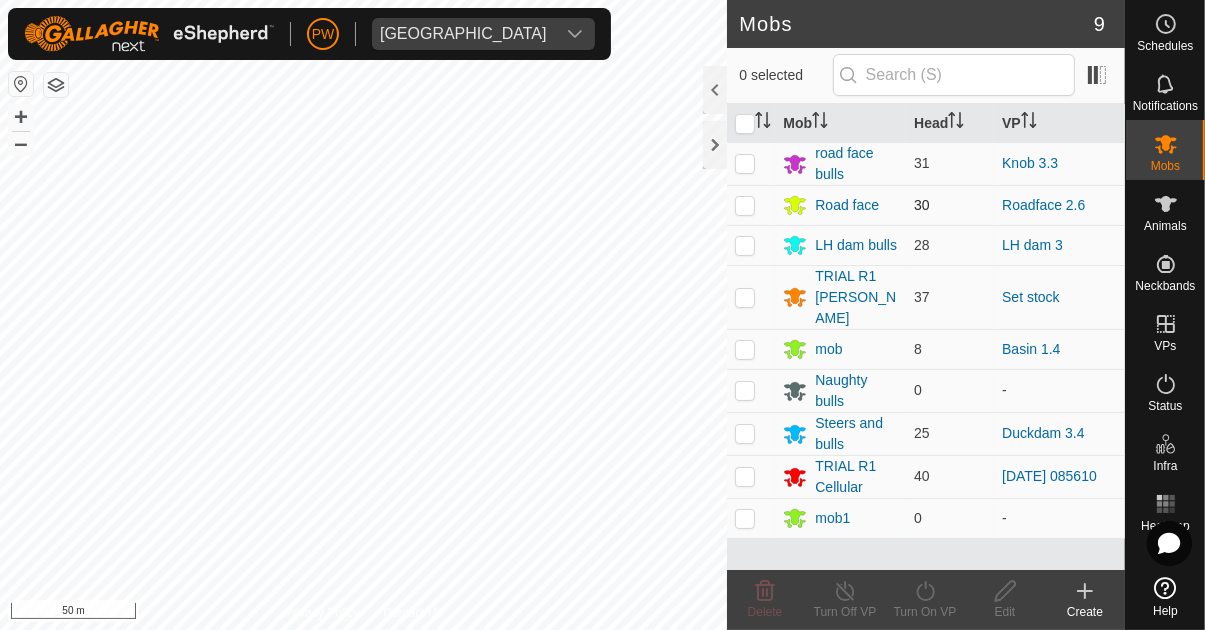 click at bounding box center (745, 205) 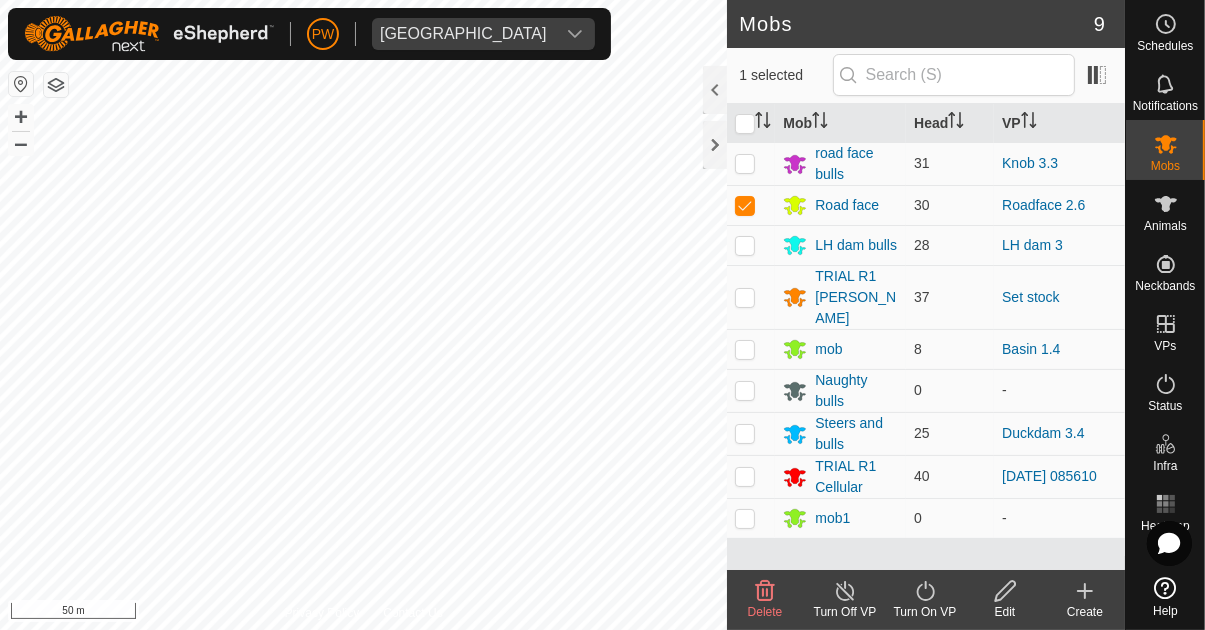 click 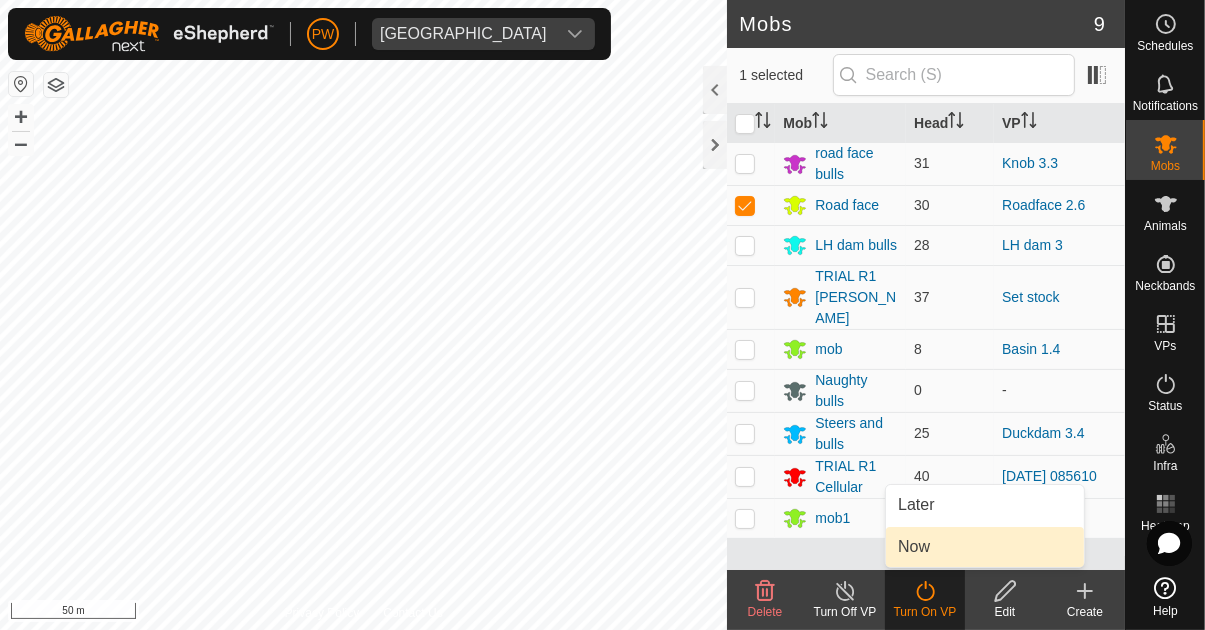 click on "Now" at bounding box center (985, 547) 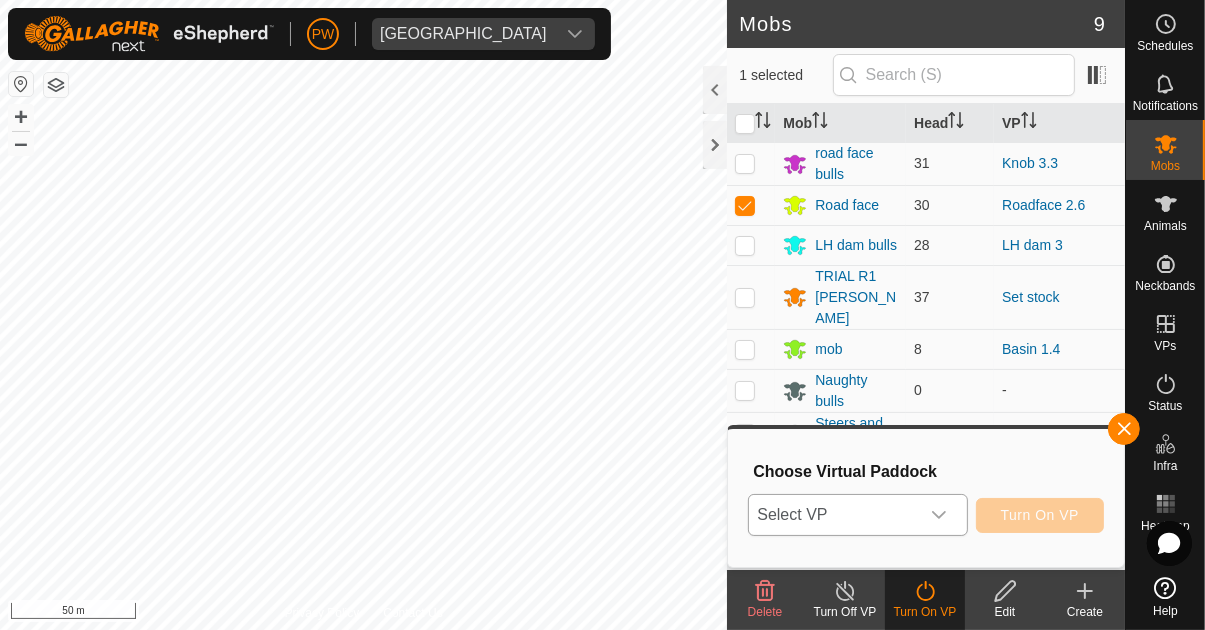 click 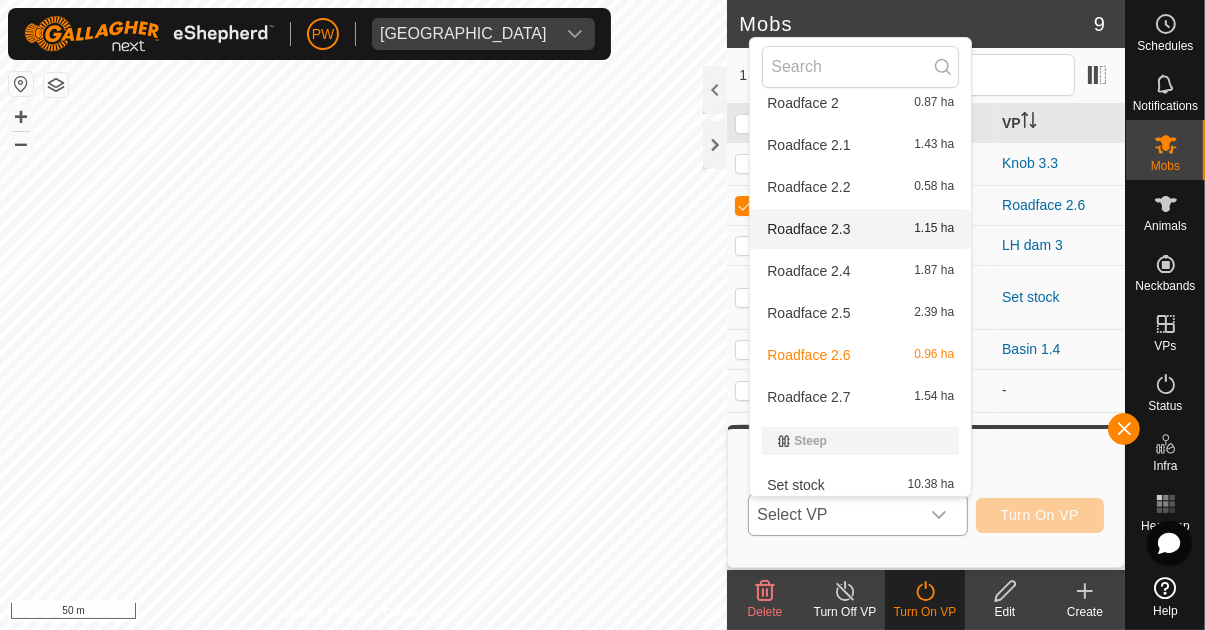 scroll, scrollTop: 4006, scrollLeft: 0, axis: vertical 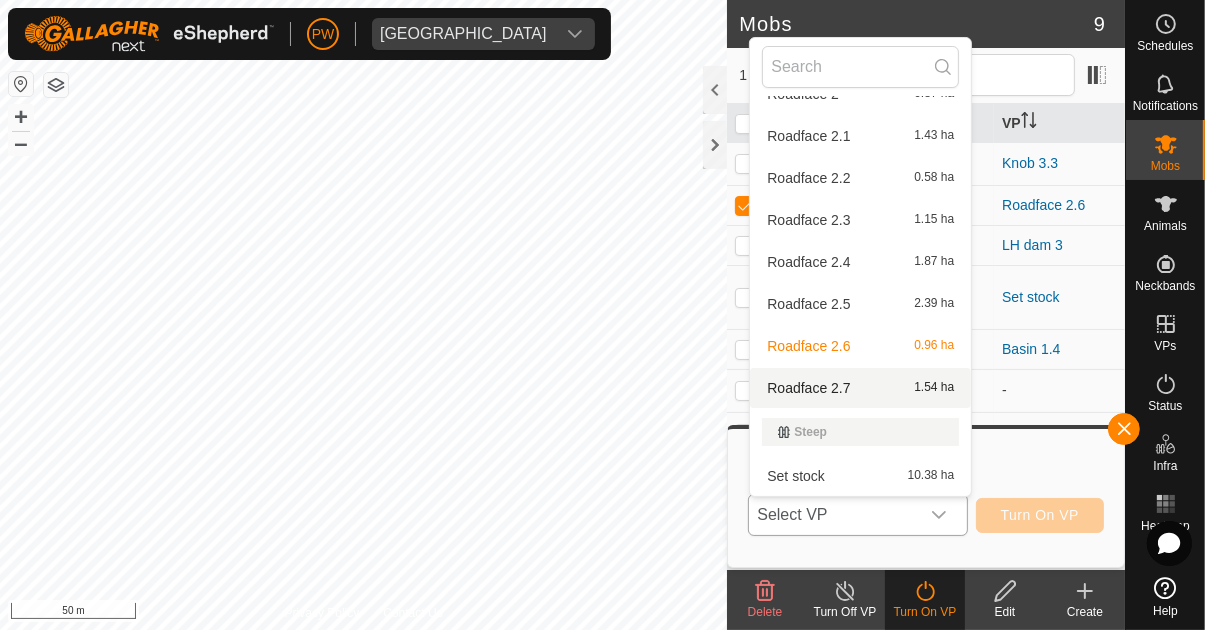 click on "Roadface 2.7  1.54 ha" at bounding box center [860, 388] 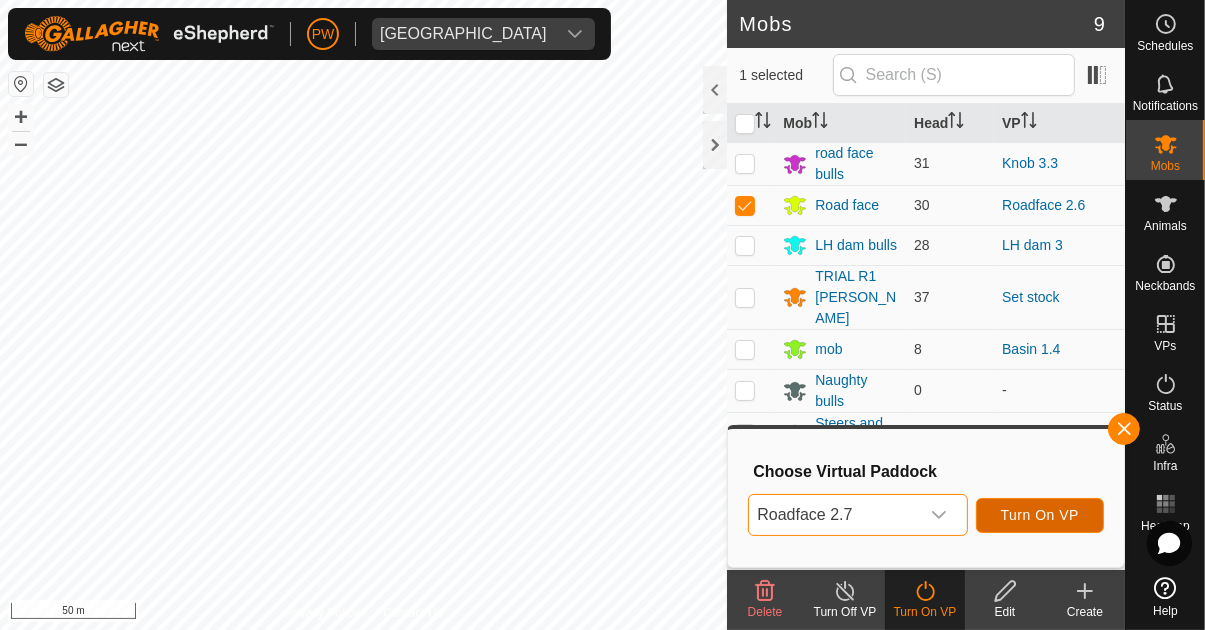 click on "Turn On VP" at bounding box center [1040, 515] 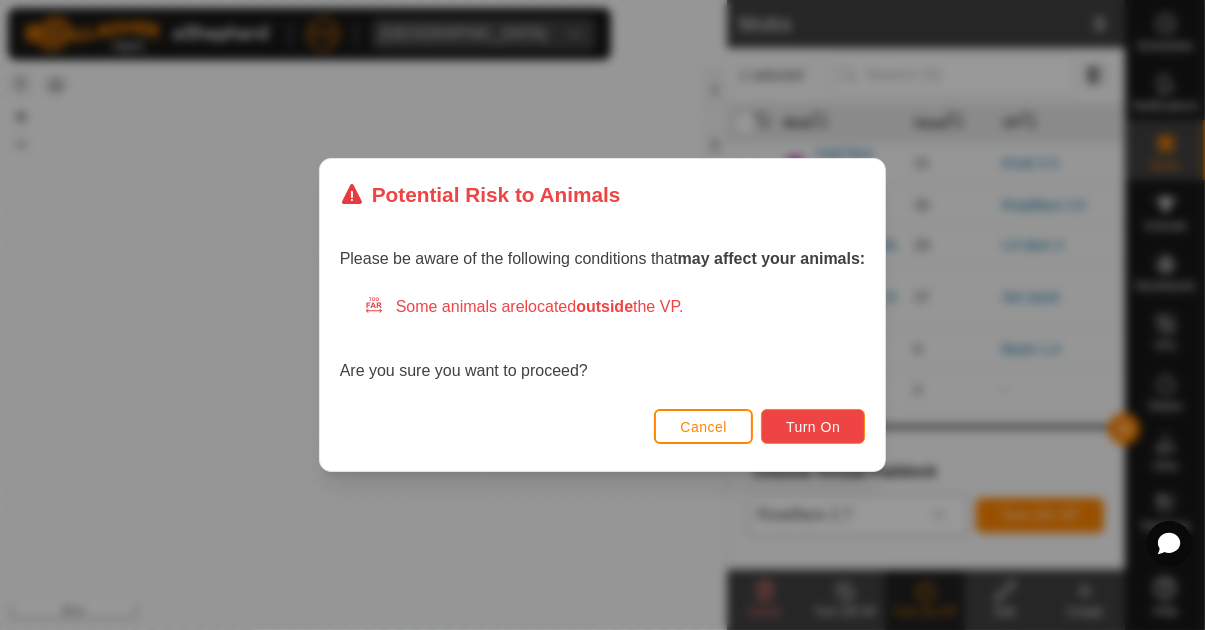 click on "Turn On" at bounding box center [813, 427] 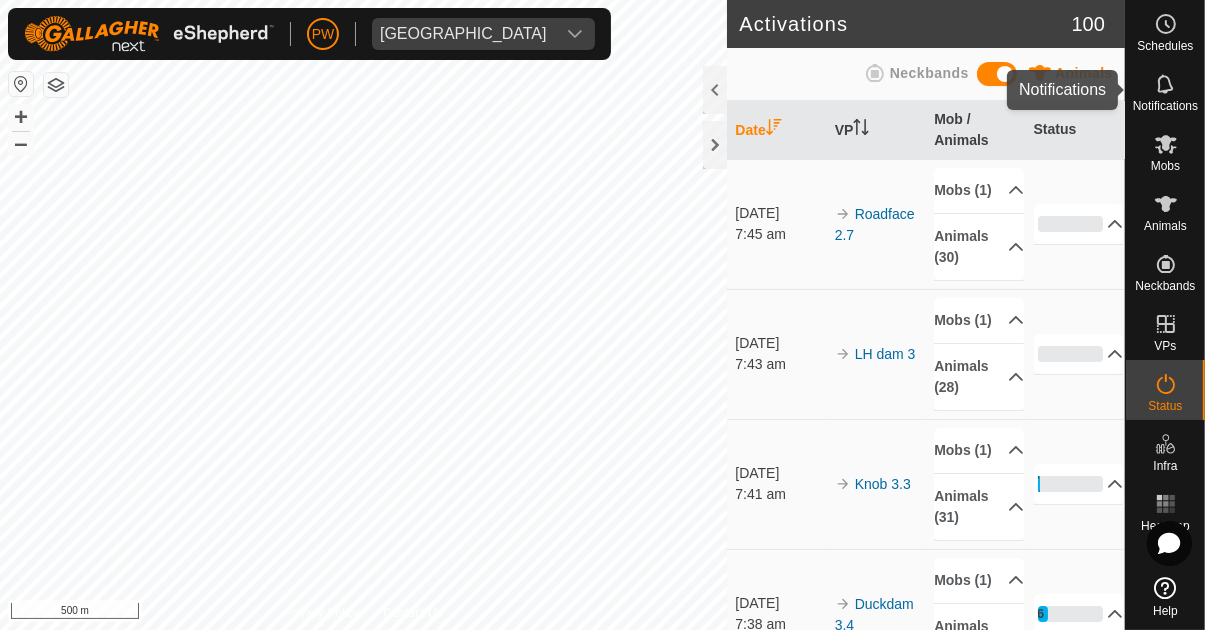 click on "Notifications" at bounding box center (1165, 106) 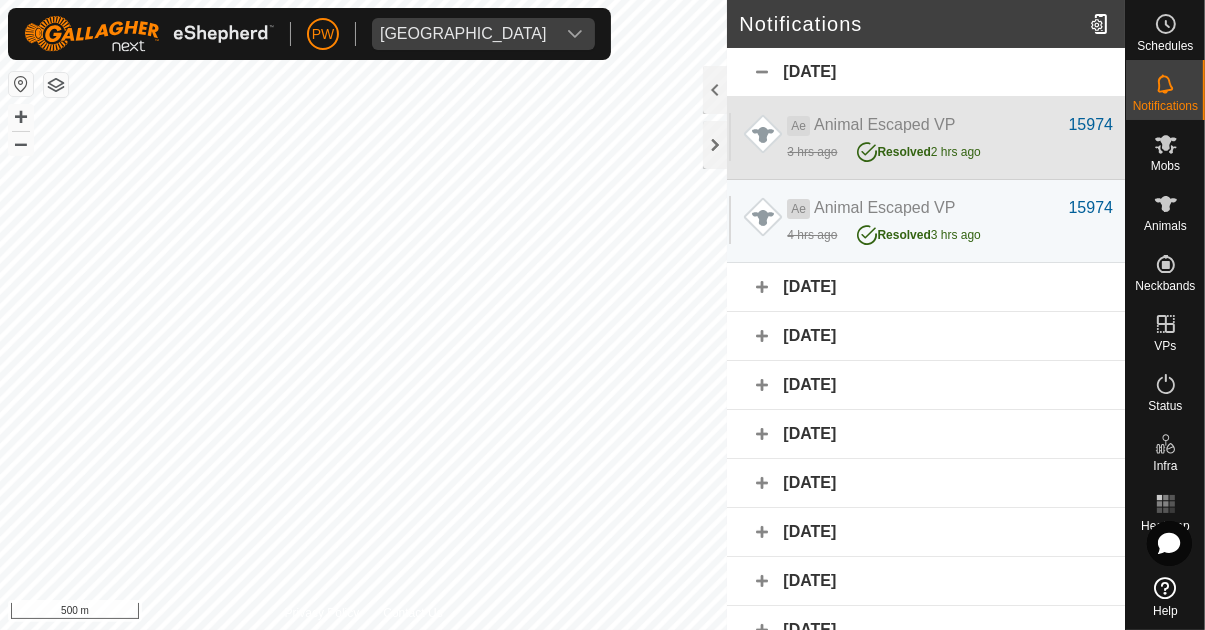 click on "Resolved  2 hrs ago" 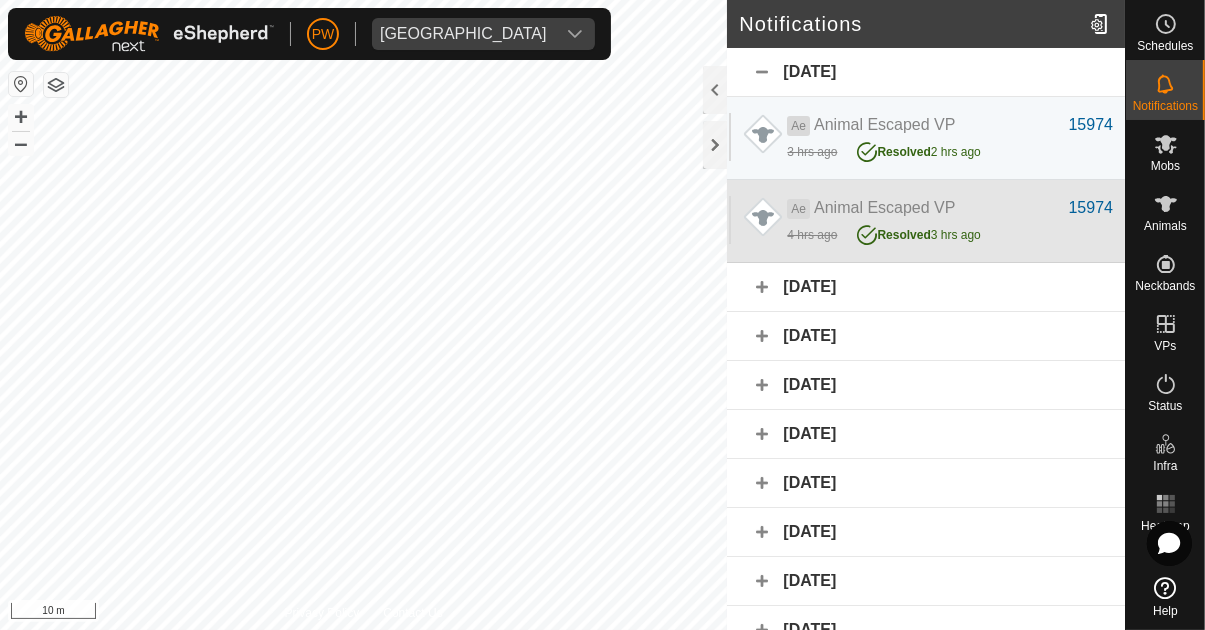 click on "Resolved  3 hrs ago" 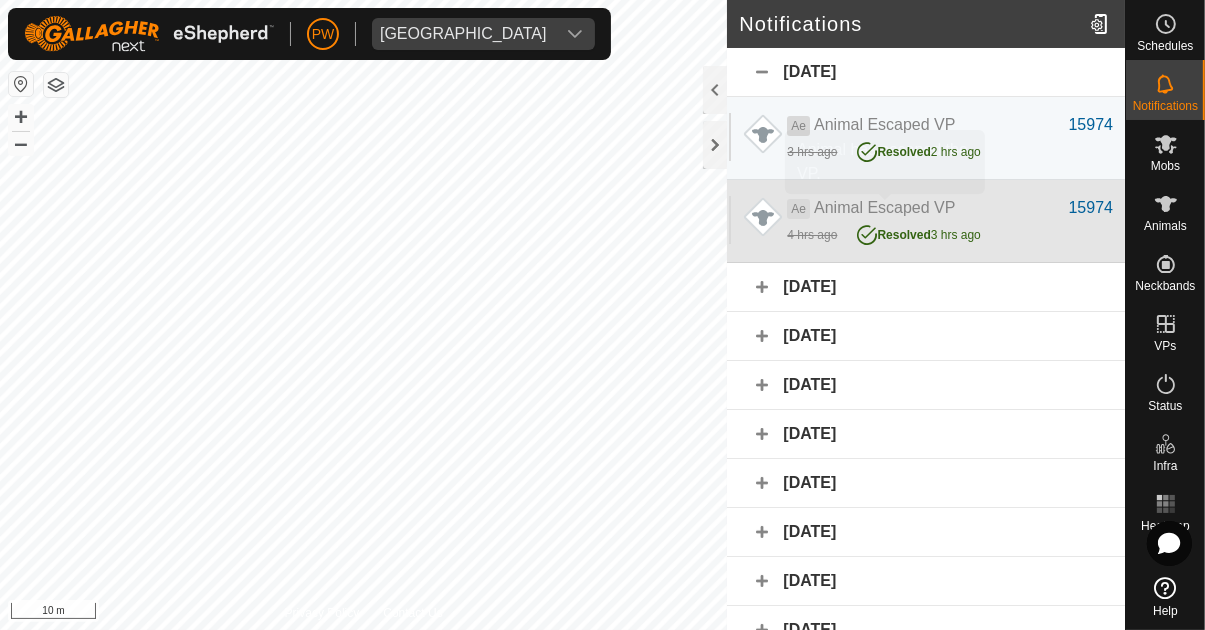 click on "Ae  Animal Escaped VP" 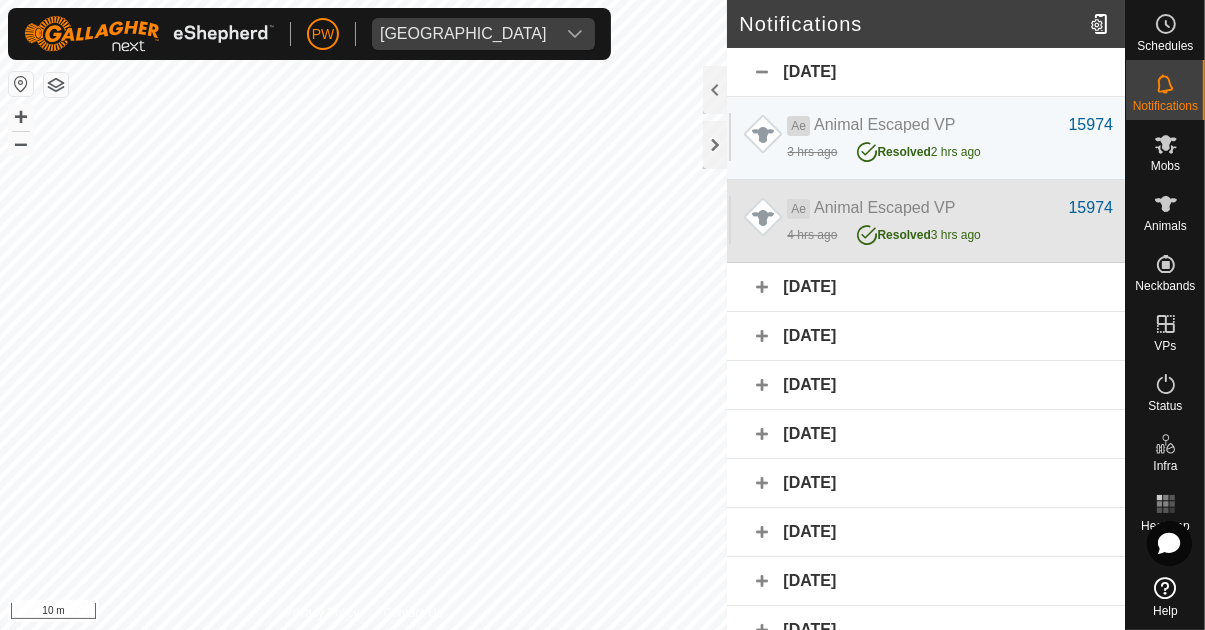 click on "Ae  Animal Escaped VP" 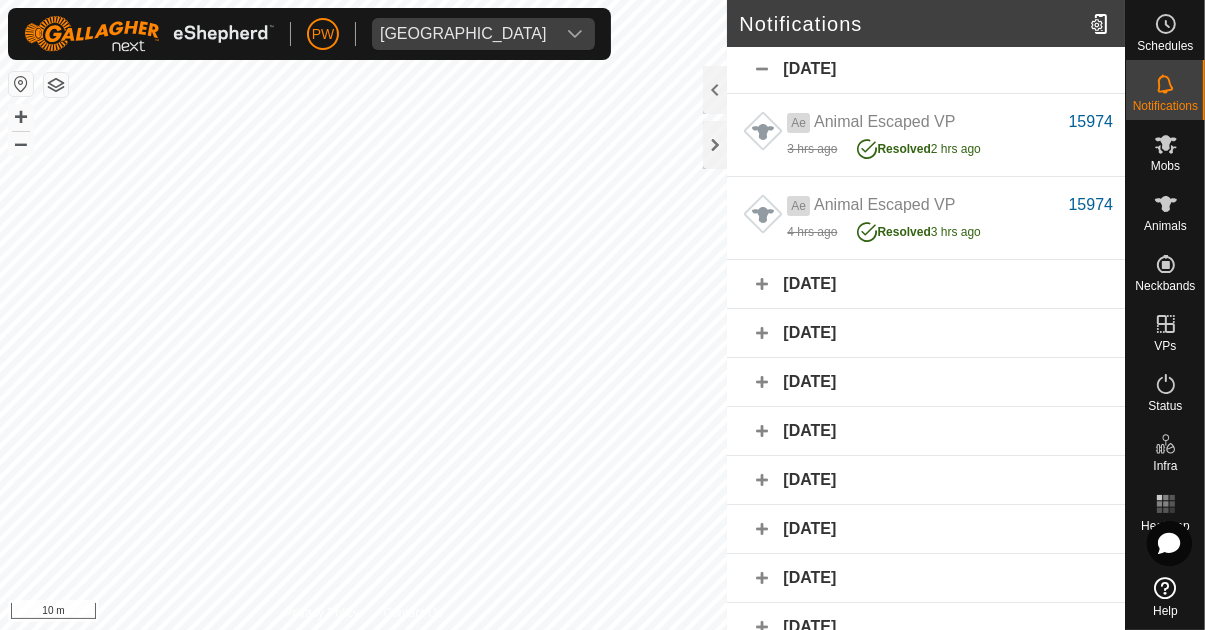 scroll, scrollTop: 0, scrollLeft: 0, axis: both 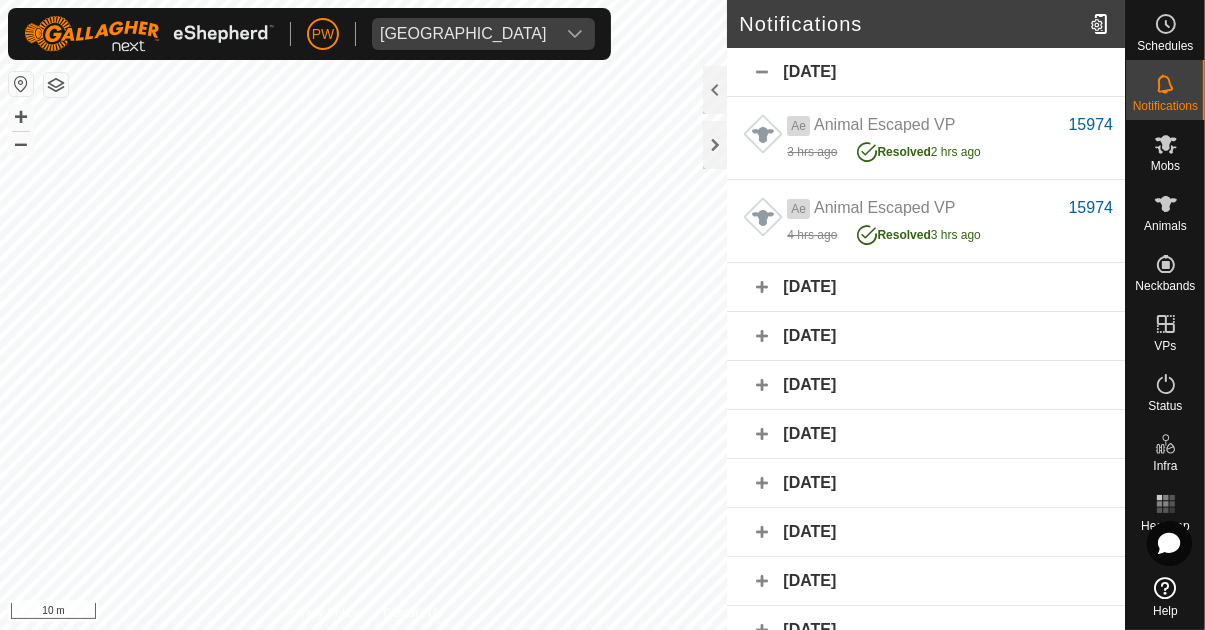click 